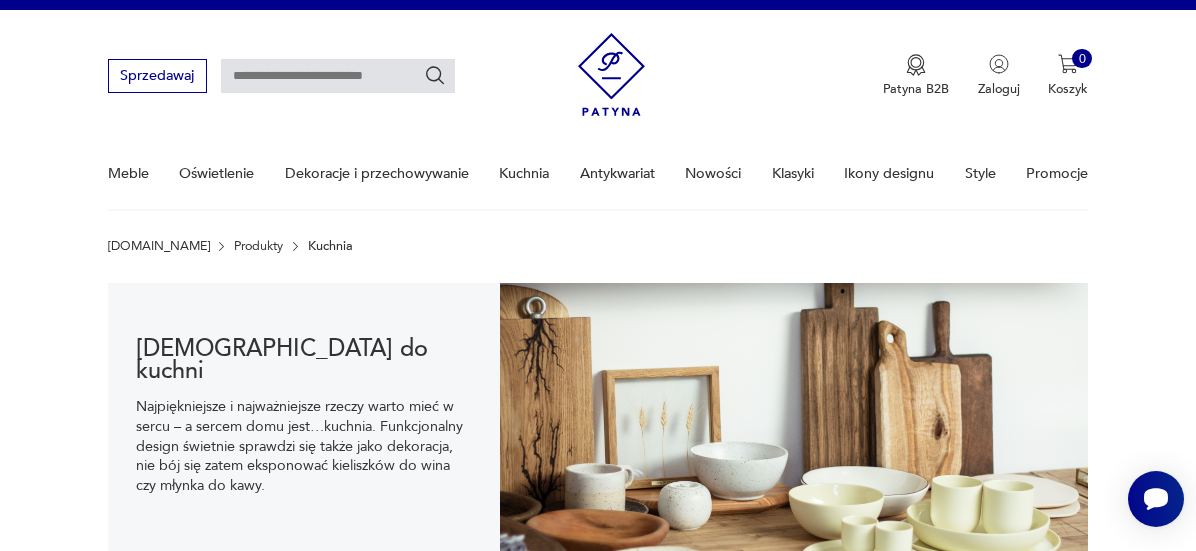 scroll, scrollTop: 0, scrollLeft: 0, axis: both 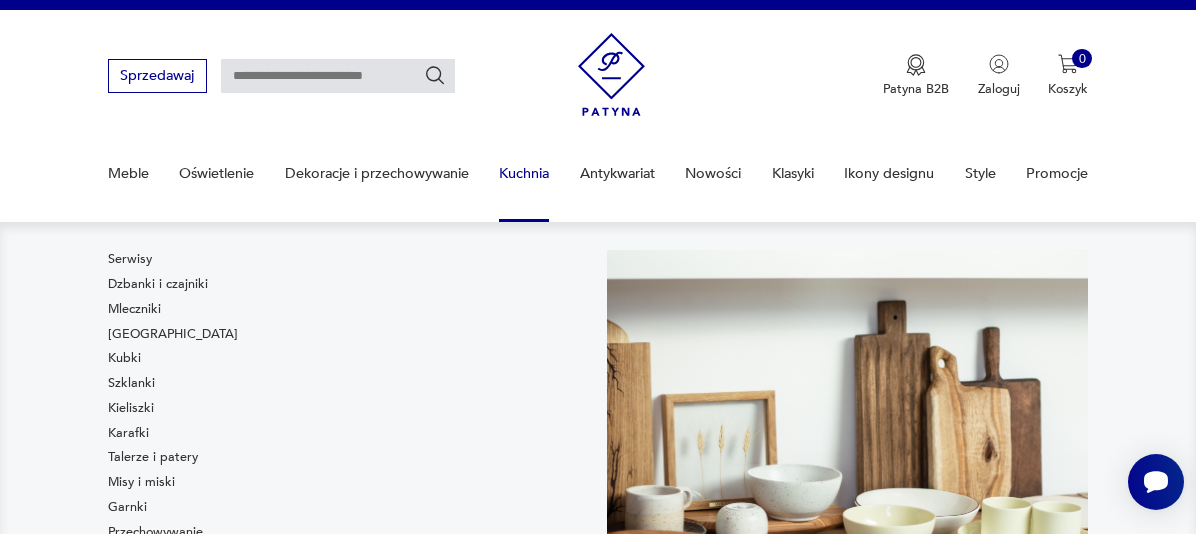 click on "Kuchnia" at bounding box center (524, 173) 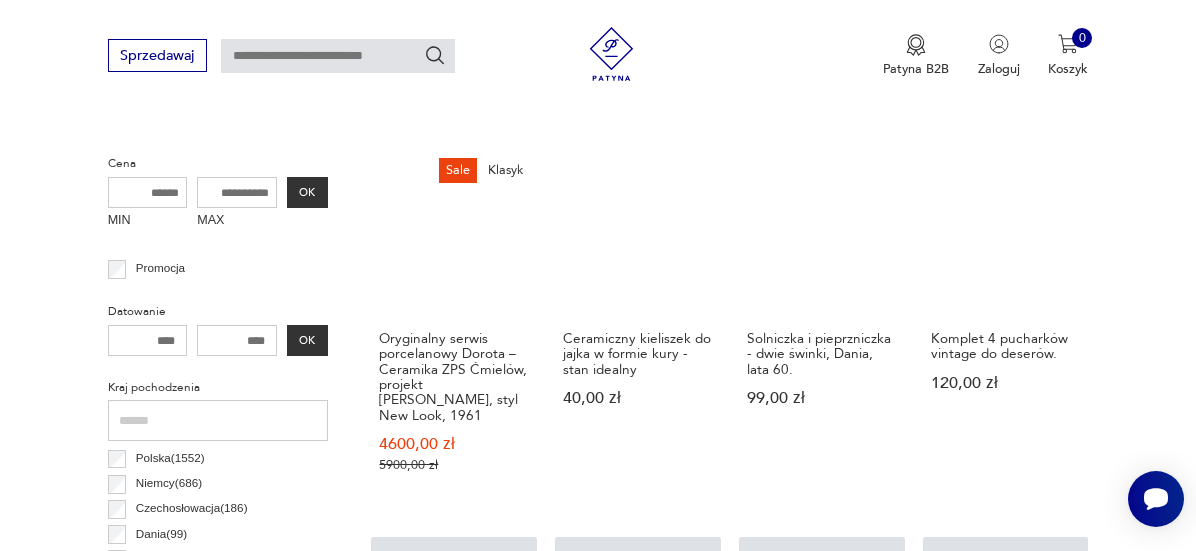 scroll, scrollTop: 751, scrollLeft: 0, axis: vertical 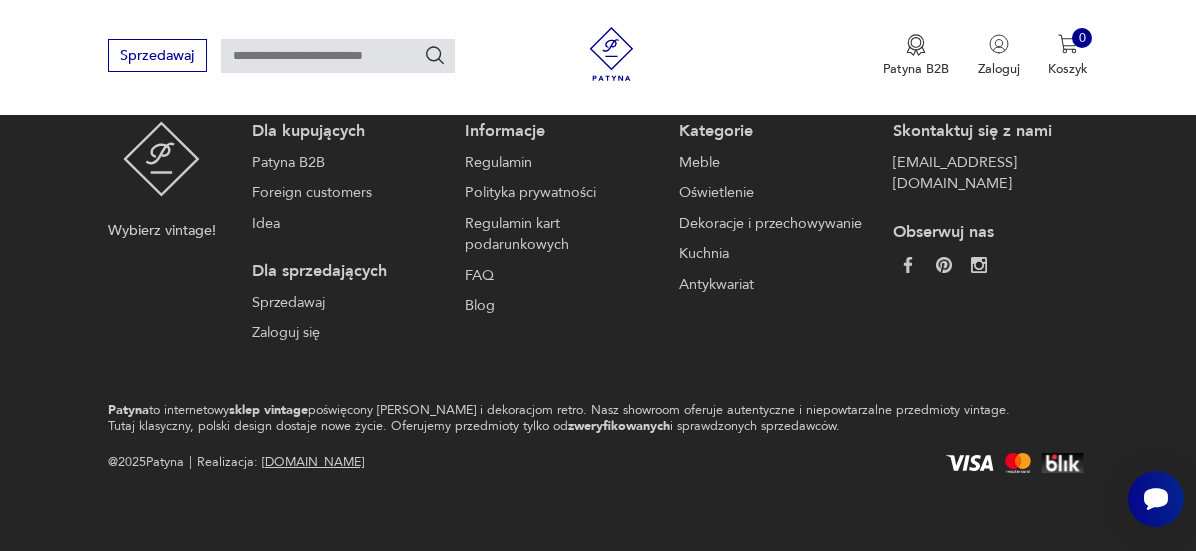 click 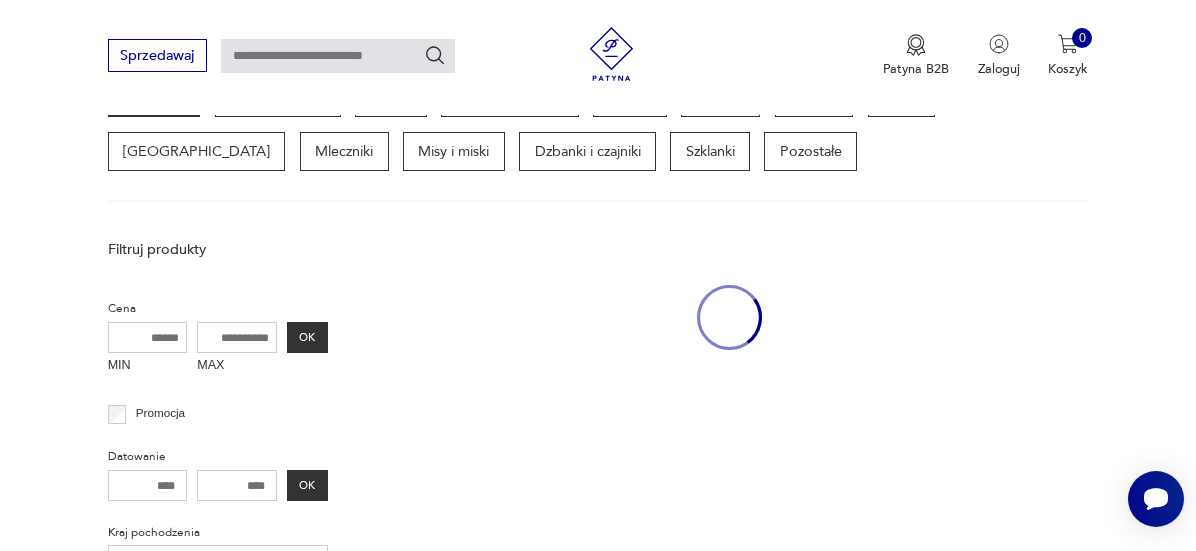 scroll, scrollTop: 531, scrollLeft: 0, axis: vertical 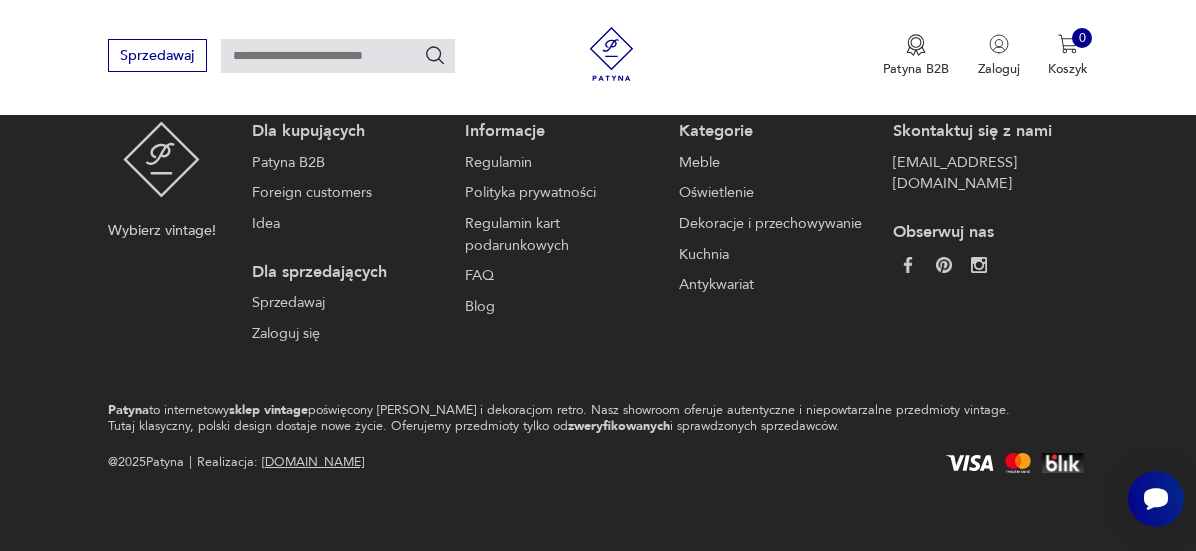 click 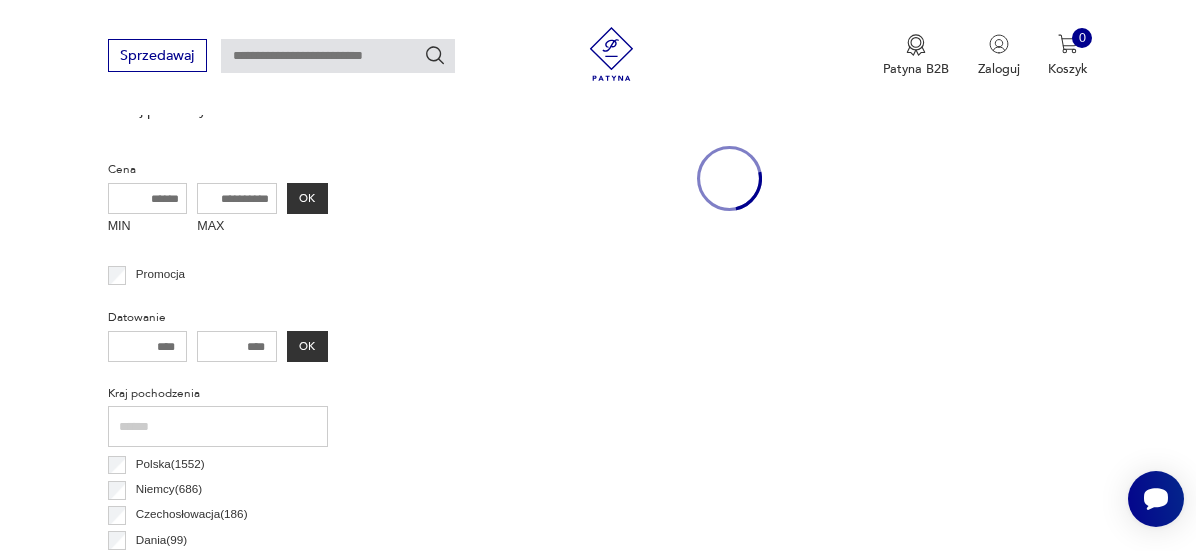 scroll, scrollTop: 531, scrollLeft: 0, axis: vertical 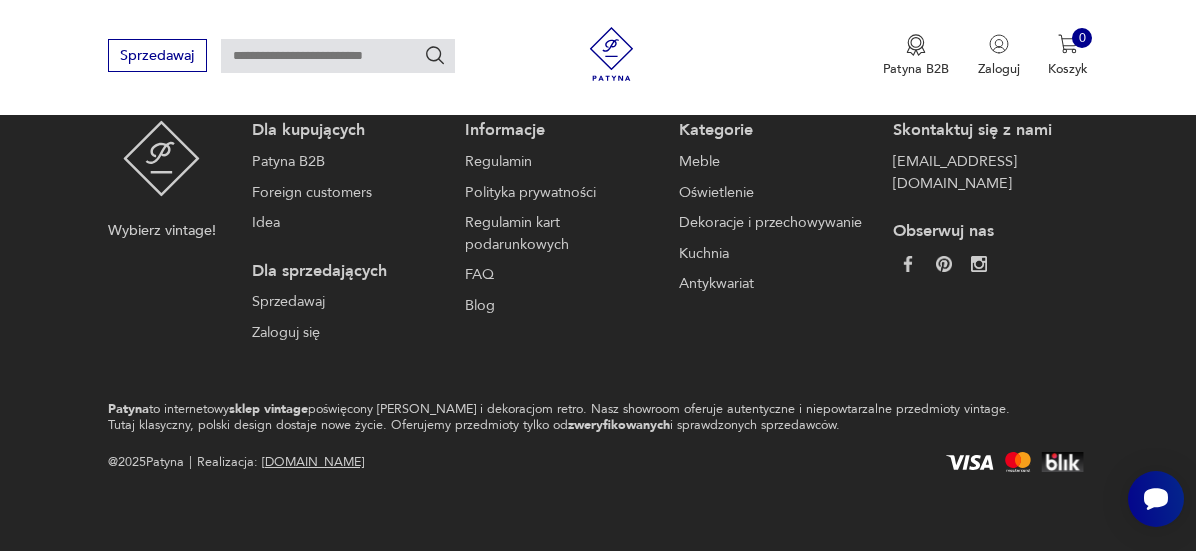 click 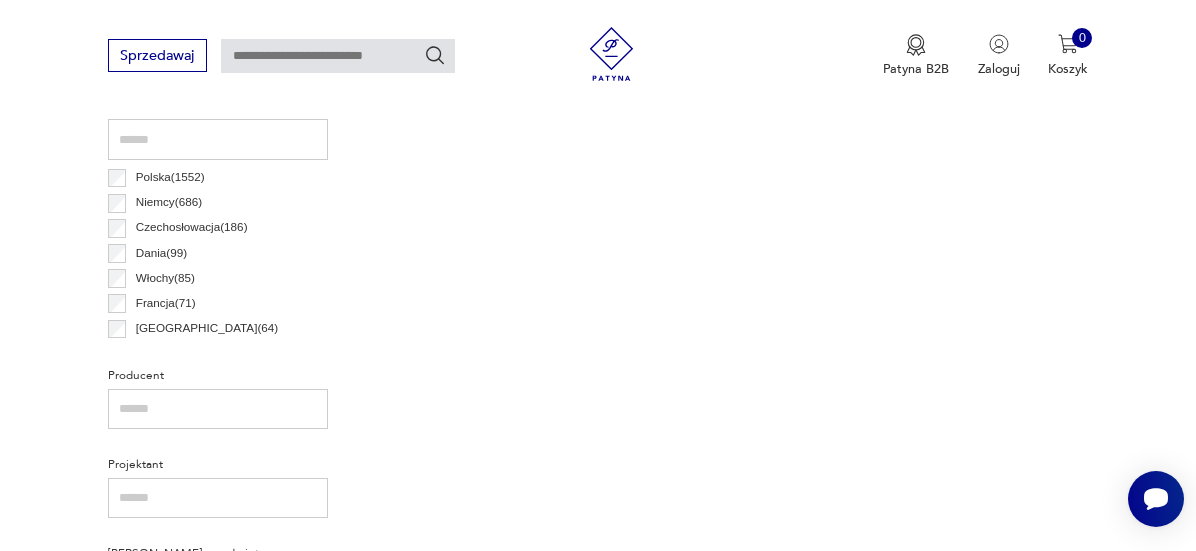 scroll, scrollTop: 531, scrollLeft: 0, axis: vertical 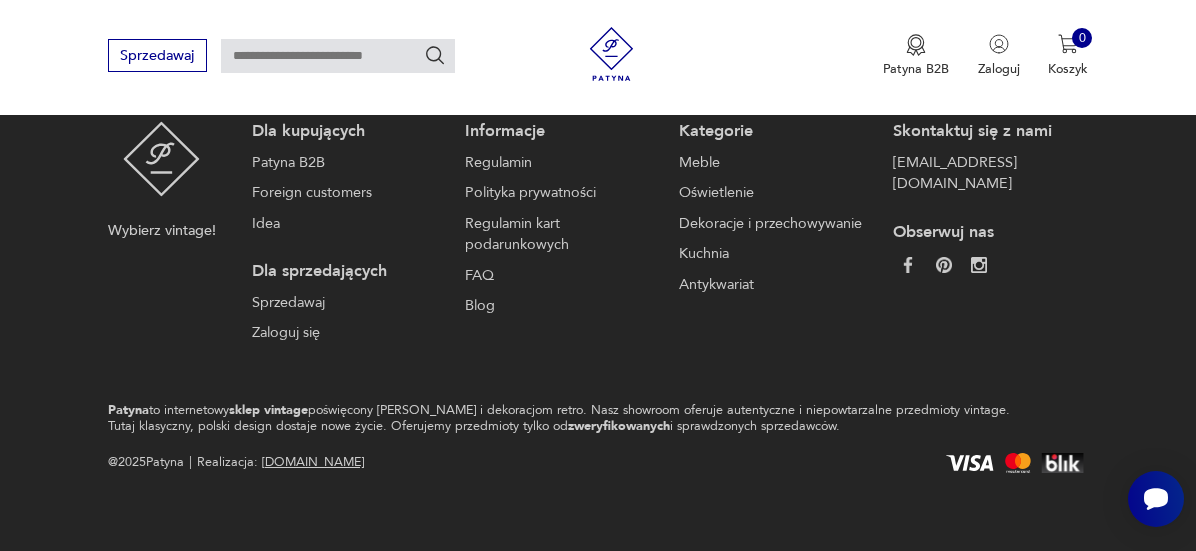 click 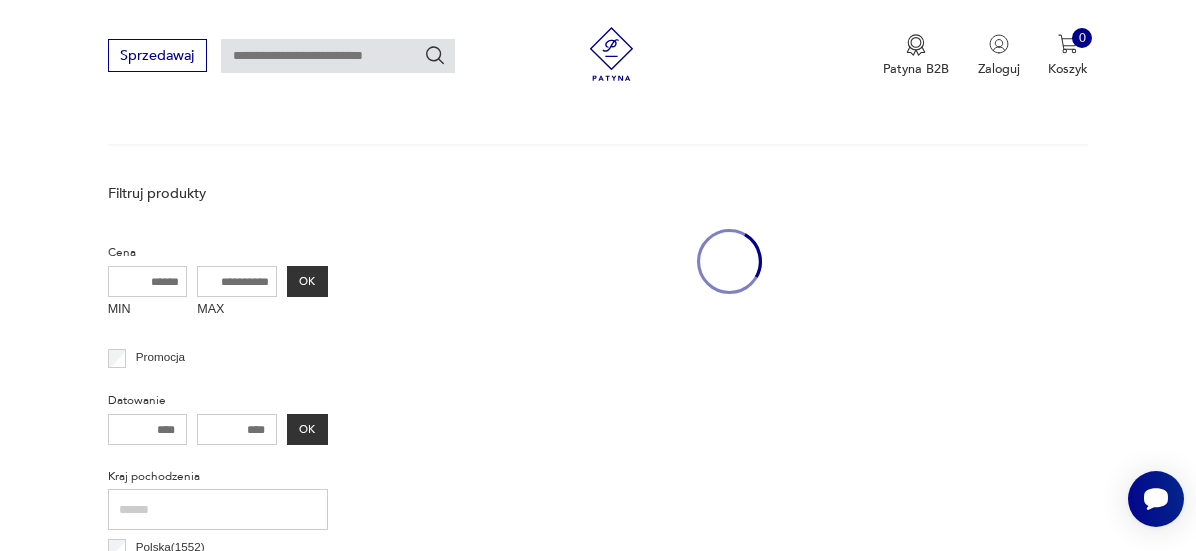 scroll, scrollTop: 531, scrollLeft: 0, axis: vertical 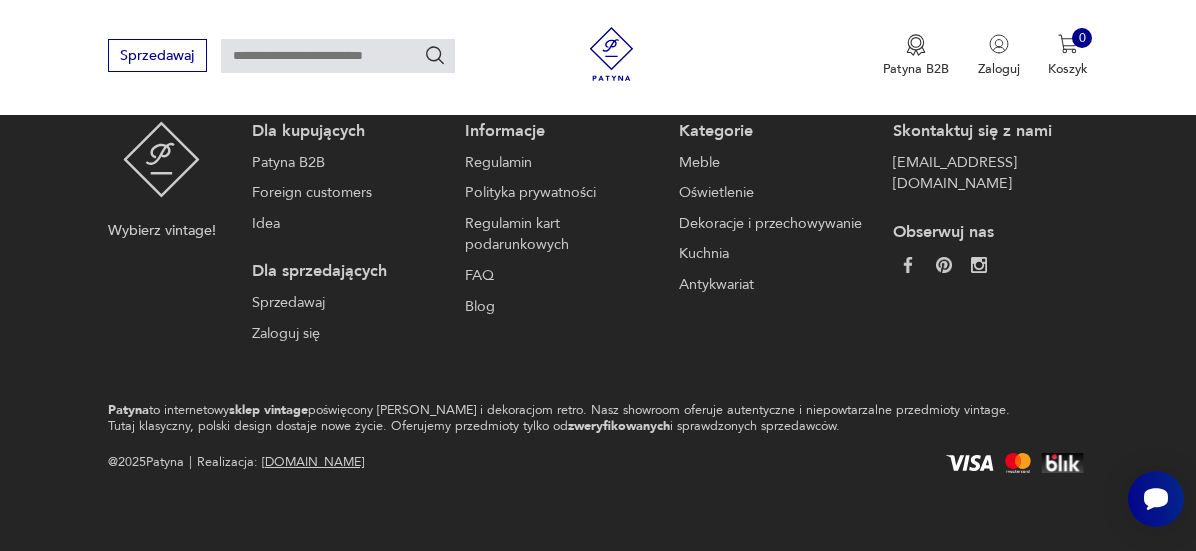 click 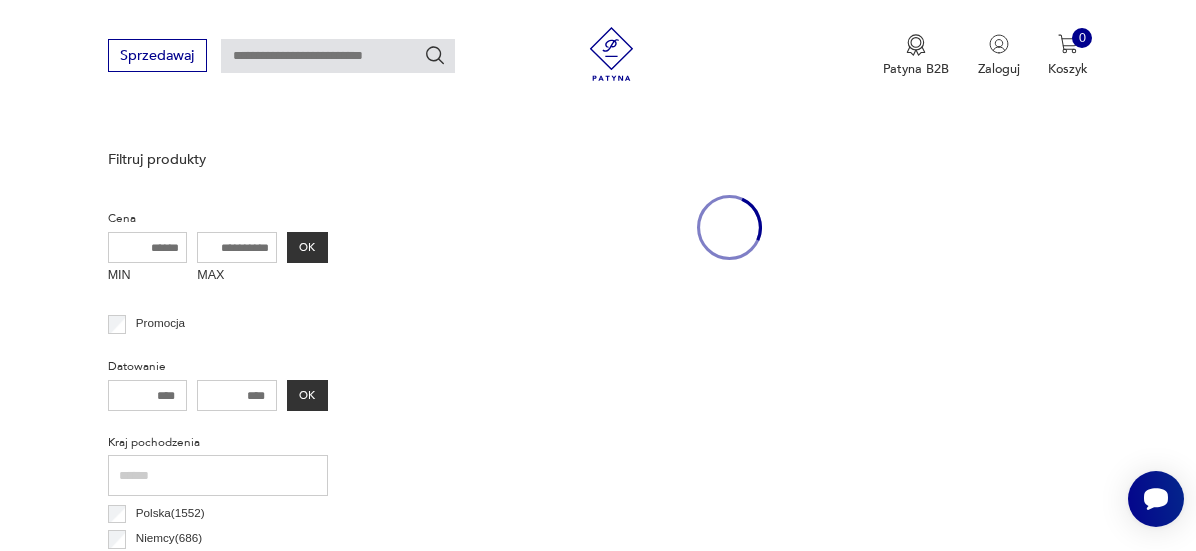 scroll, scrollTop: 531, scrollLeft: 0, axis: vertical 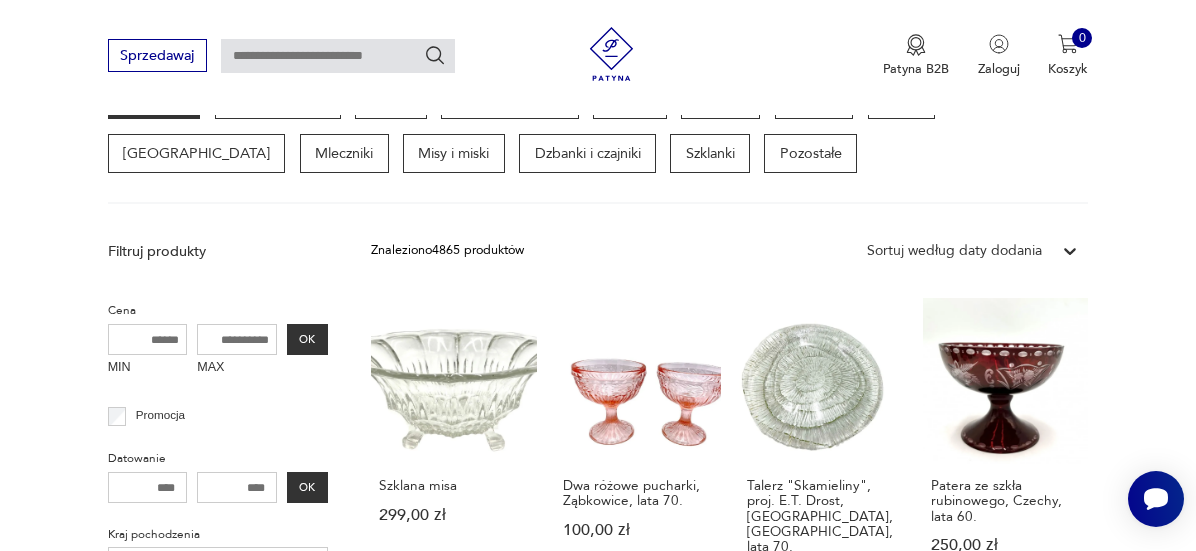 drag, startPoint x: 1194, startPoint y: 97, endPoint x: 1206, endPoint y: 92, distance: 13 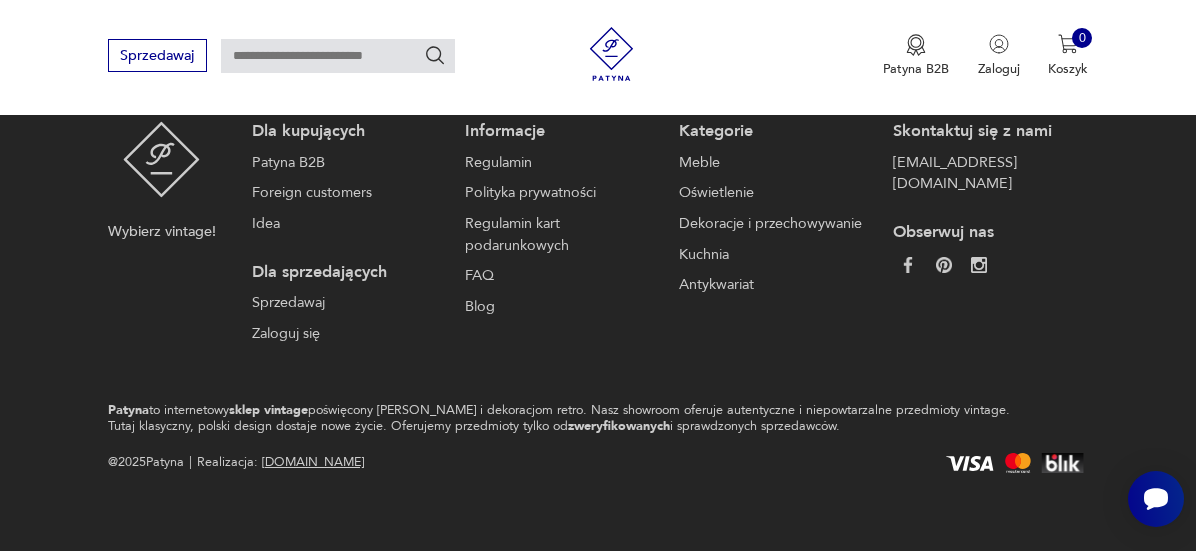scroll, scrollTop: 4160, scrollLeft: 0, axis: vertical 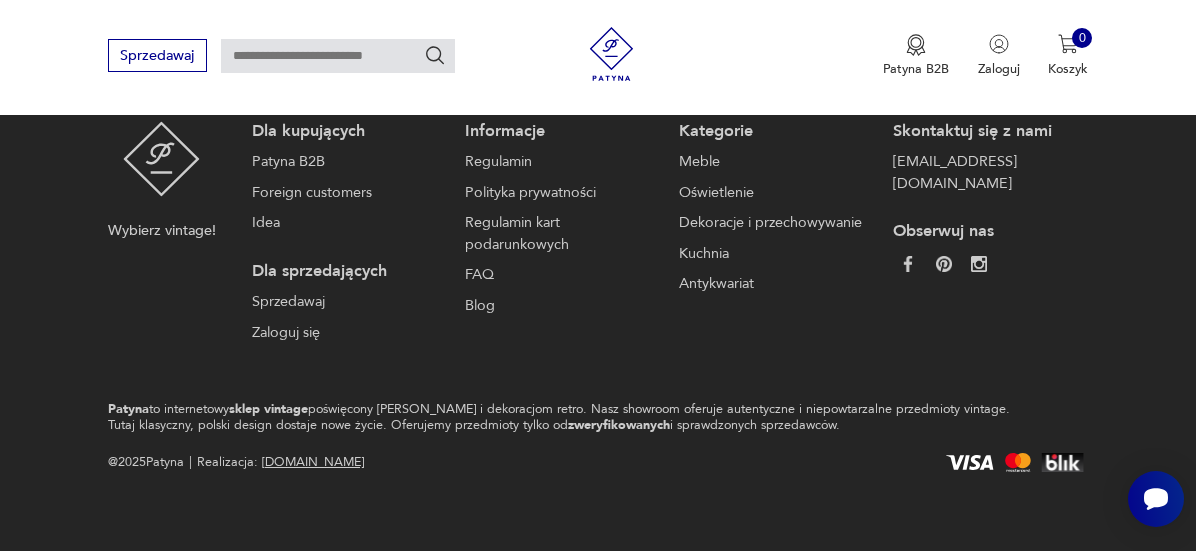 click 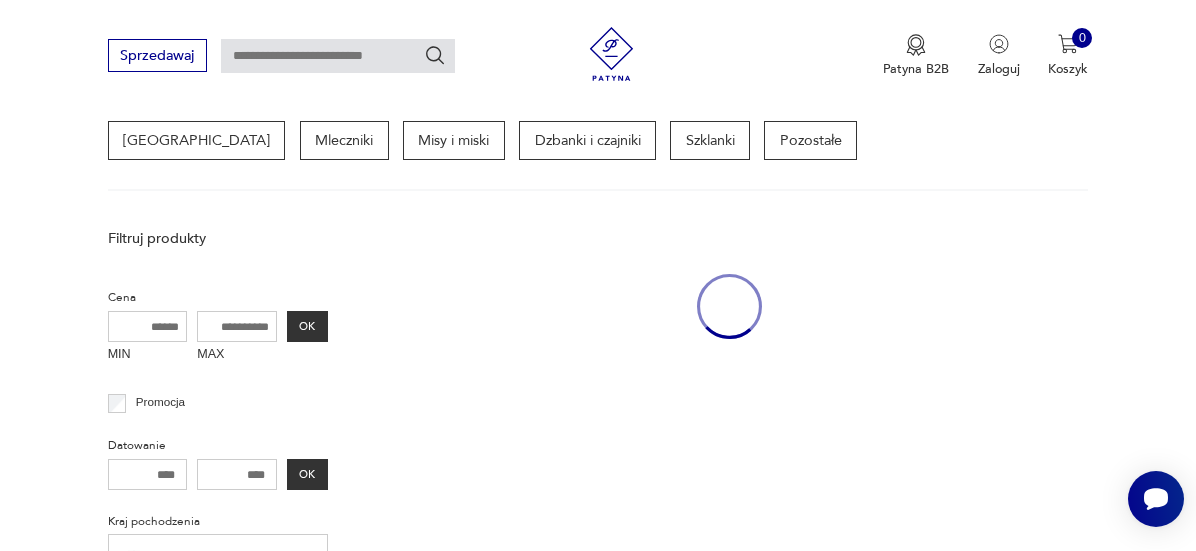 scroll, scrollTop: 531, scrollLeft: 0, axis: vertical 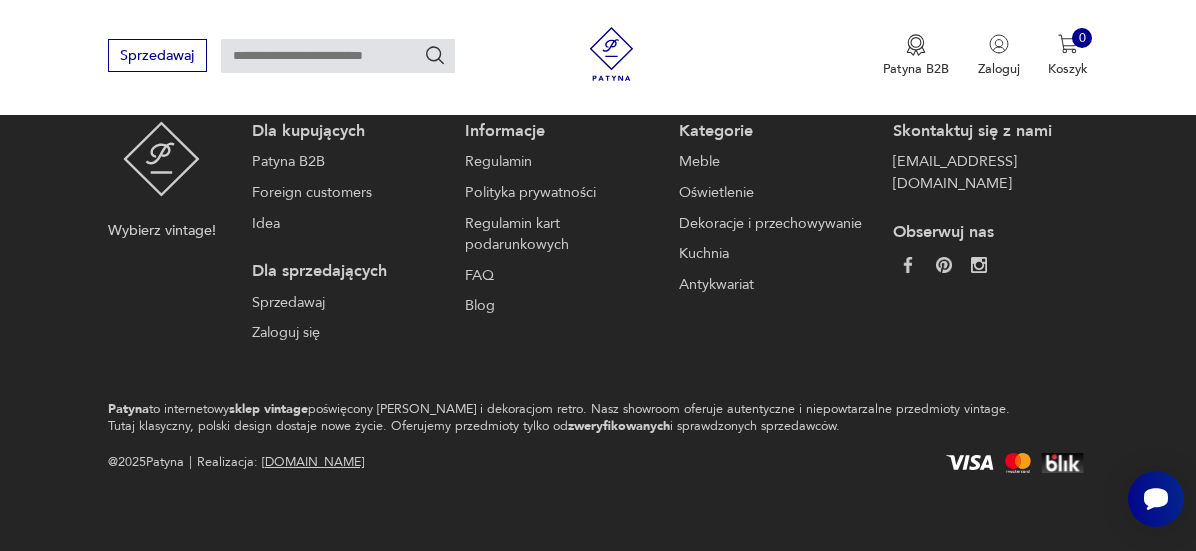 drag, startPoint x: 1192, startPoint y: 454, endPoint x: 1188, endPoint y: 410, distance: 44.181442 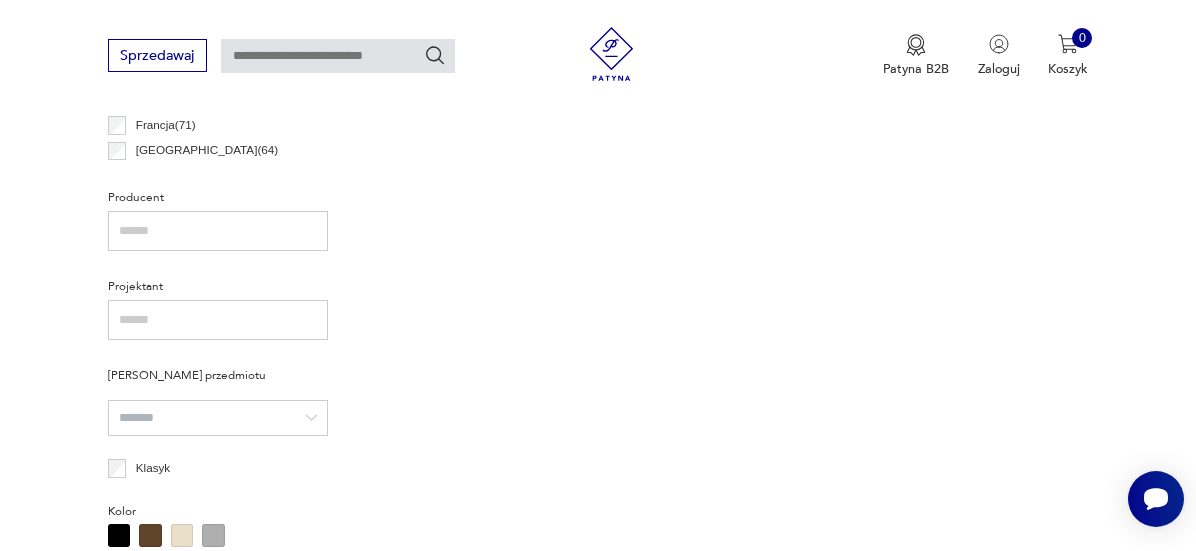 scroll, scrollTop: 531, scrollLeft: 0, axis: vertical 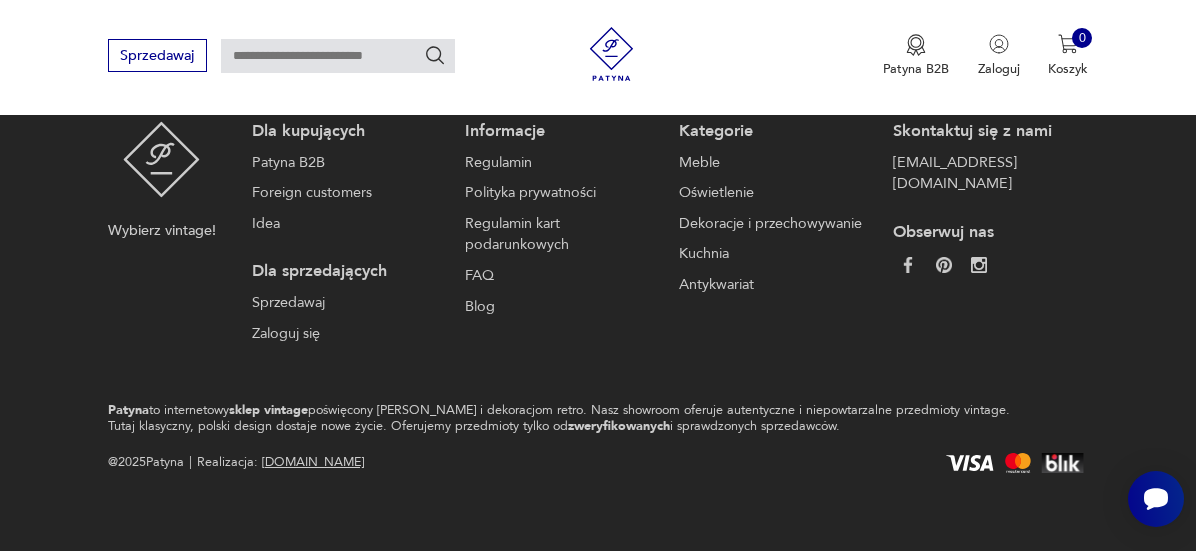 click 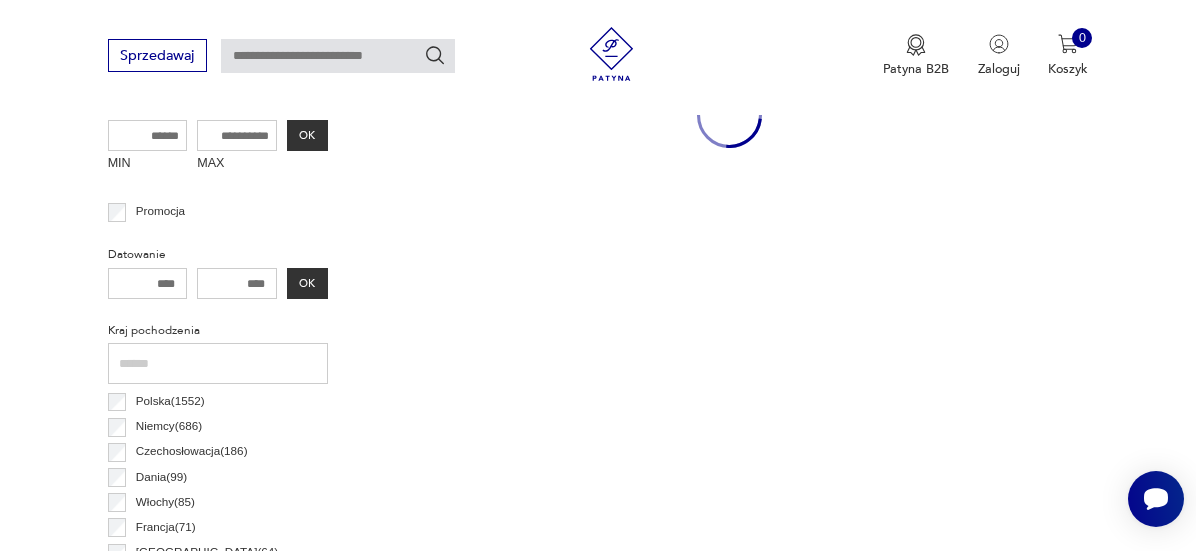 scroll, scrollTop: 531, scrollLeft: 0, axis: vertical 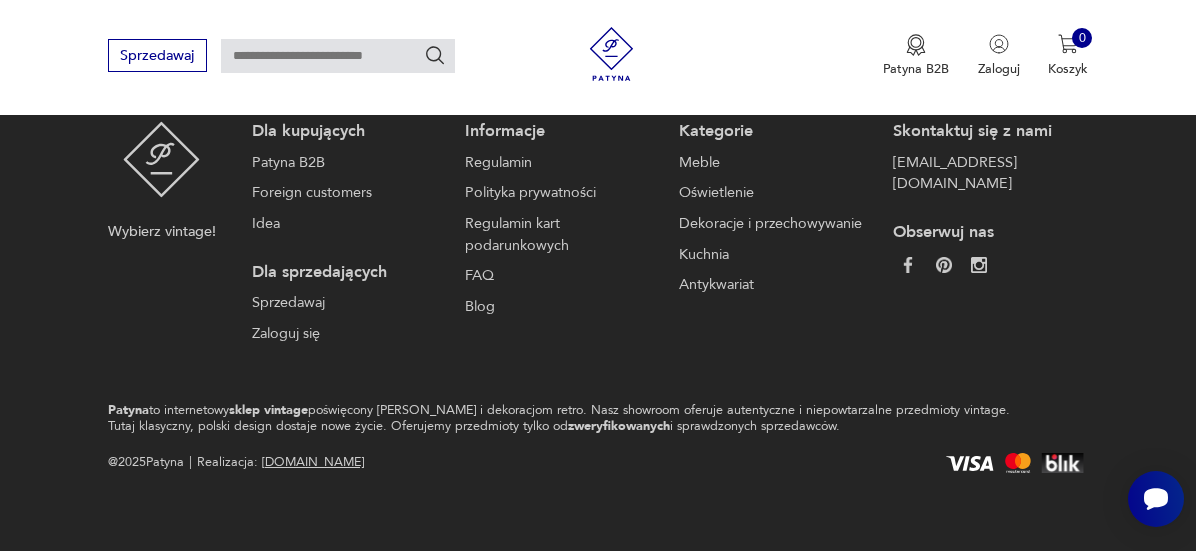 click 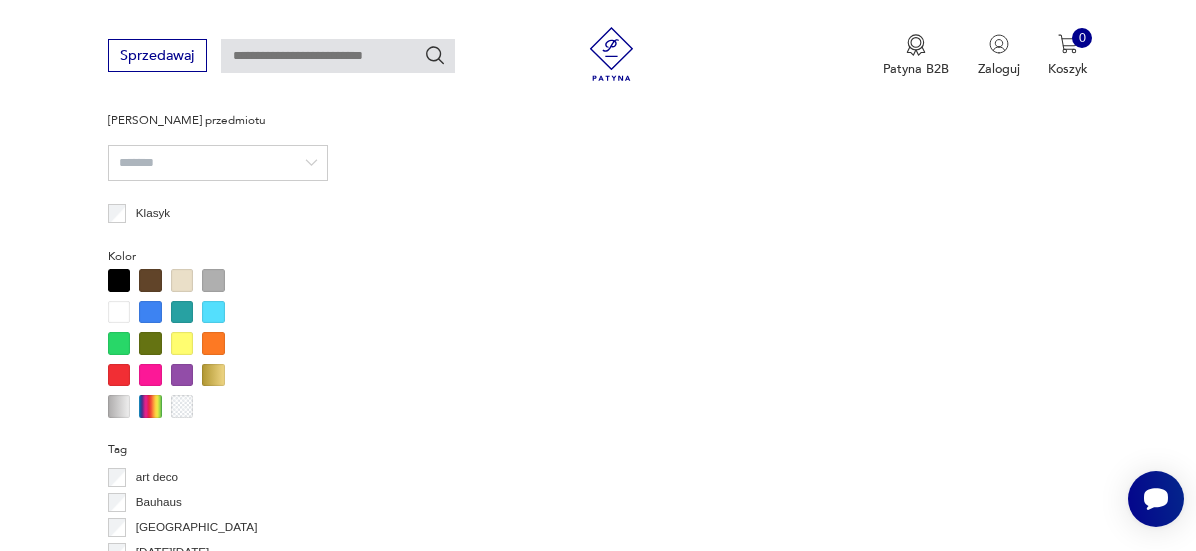 scroll, scrollTop: 531, scrollLeft: 0, axis: vertical 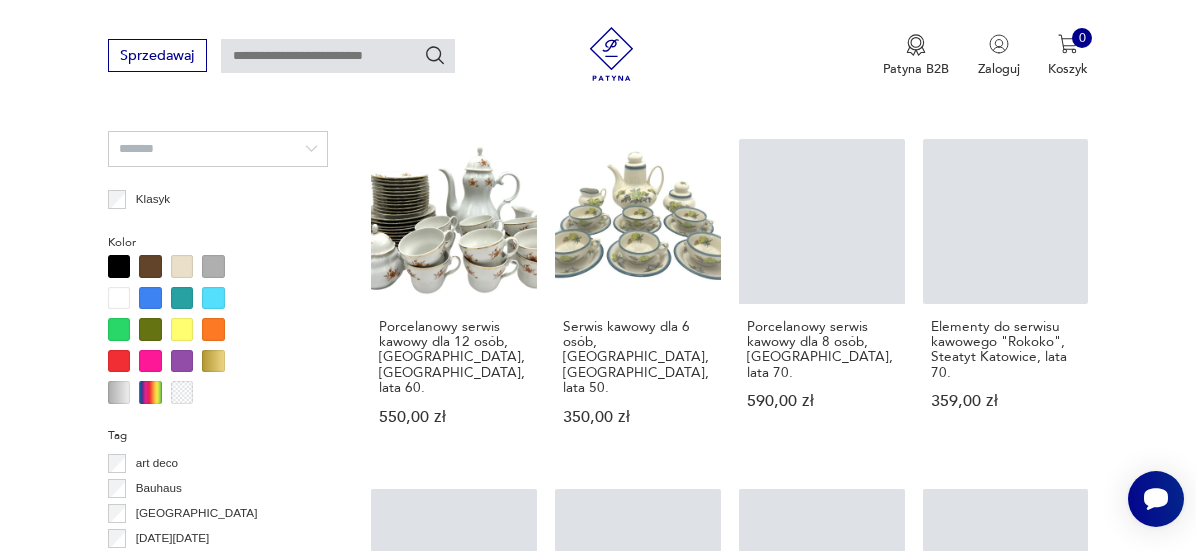 click on "Serwis kawowy vintage dla 12 osób, [GEOGRAPHIC_DATA], [GEOGRAPHIC_DATA], lata 60." at bounding box center [1006, -359] 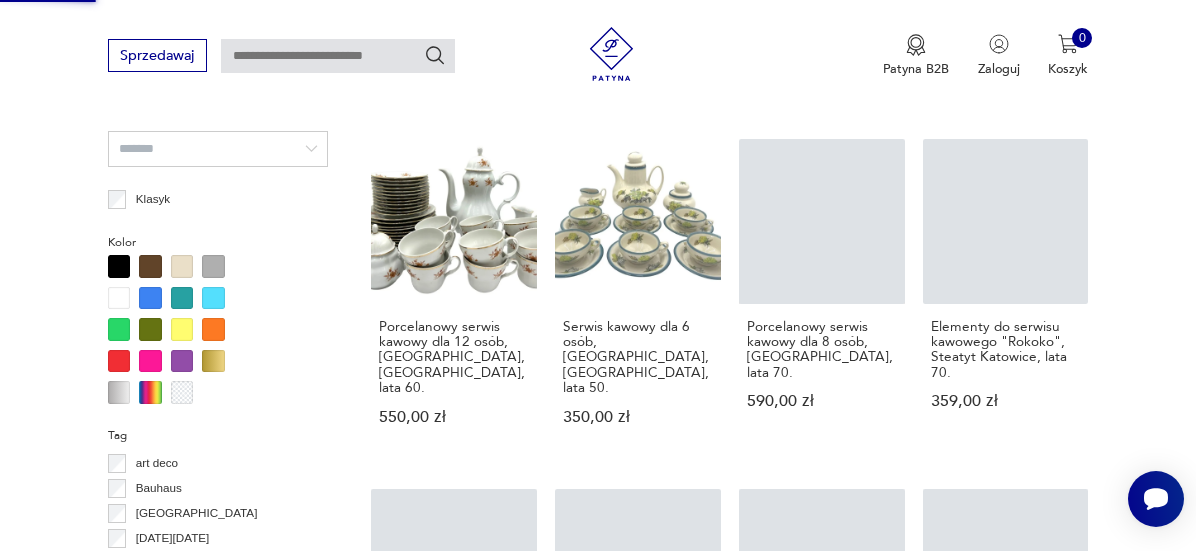 scroll, scrollTop: 517, scrollLeft: 0, axis: vertical 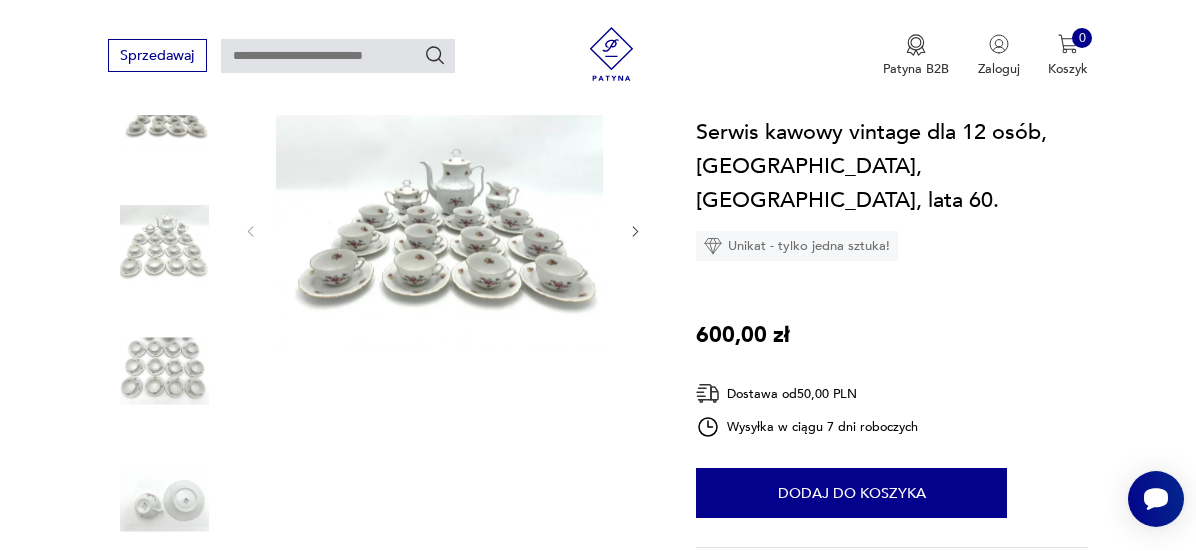 click 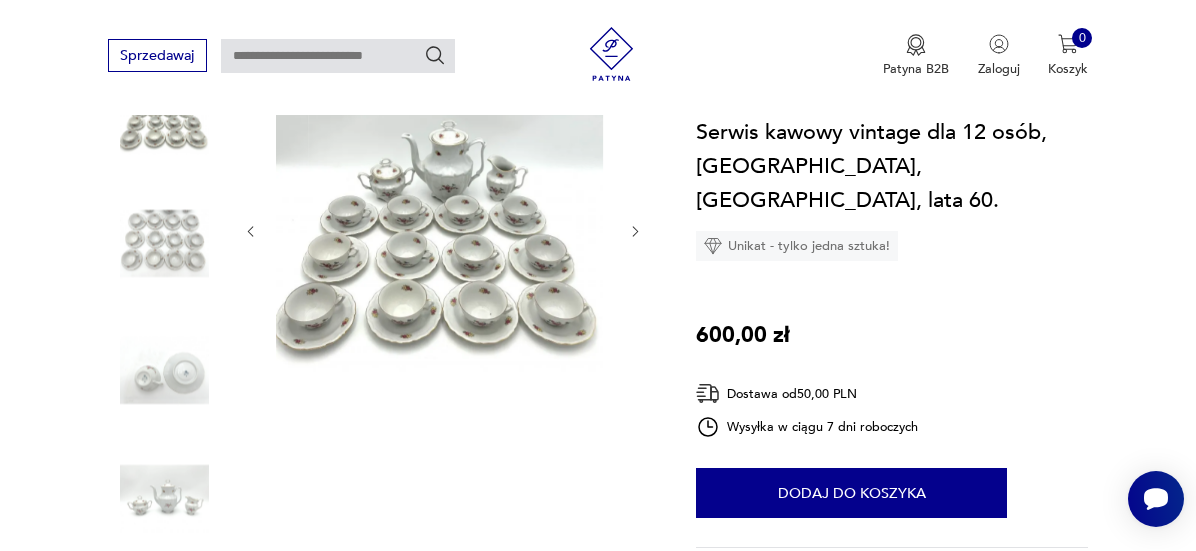 click 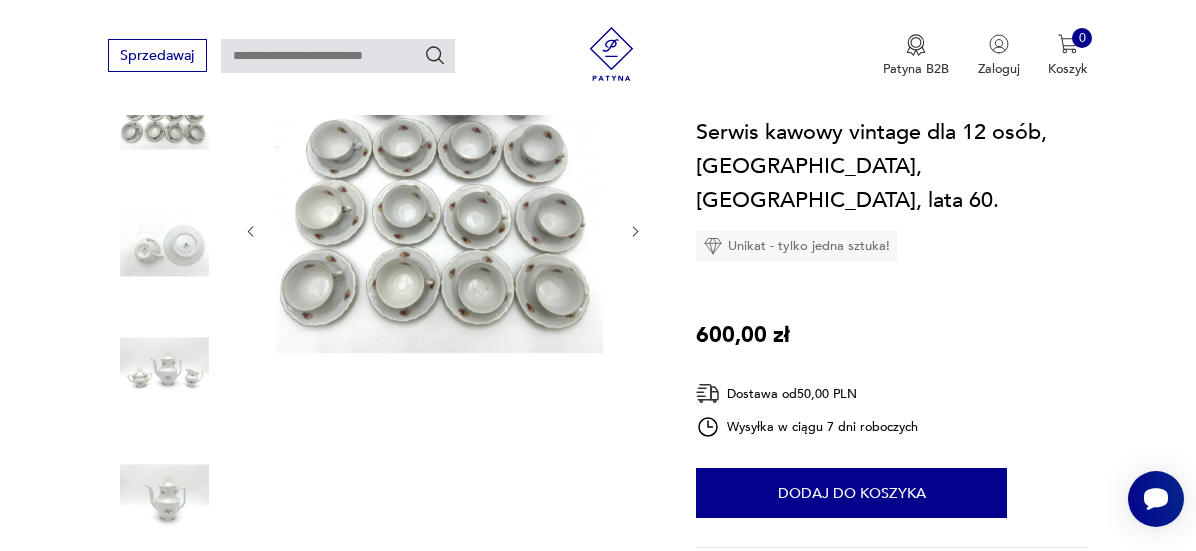 click 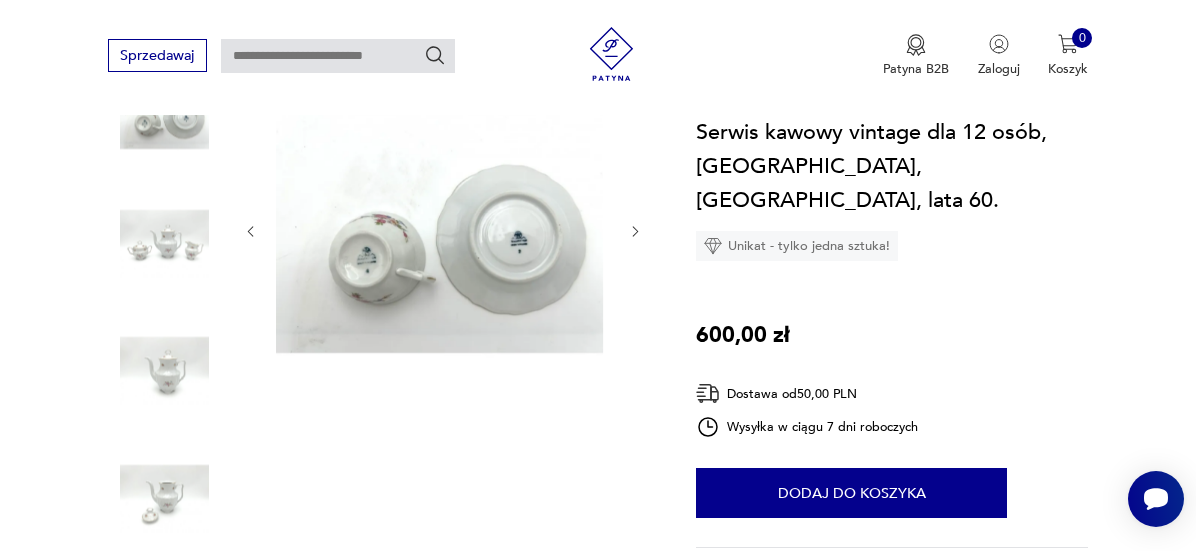click 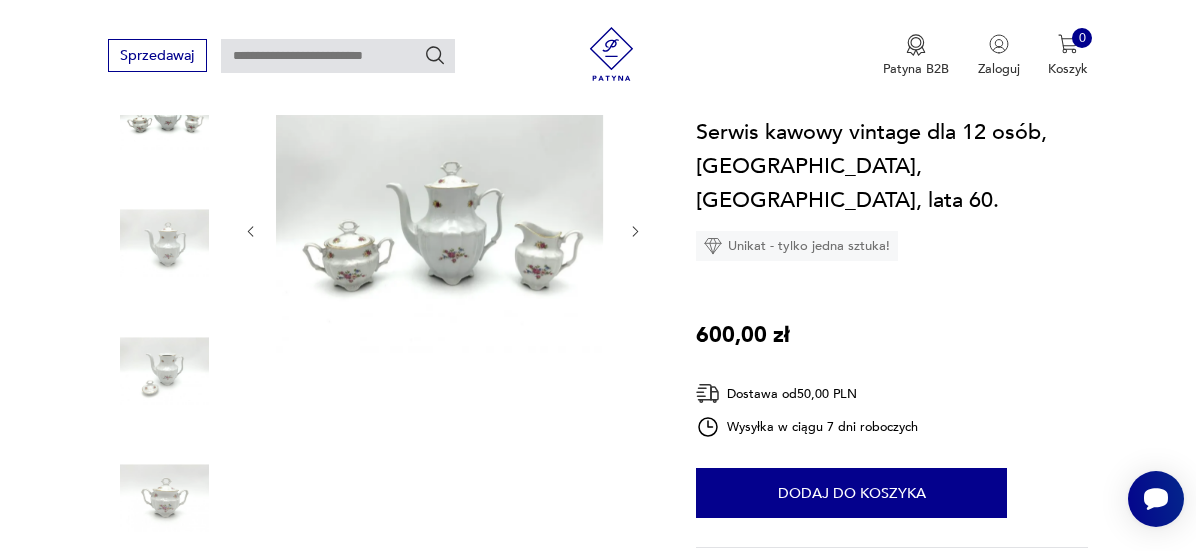 click at bounding box center [439, 230] 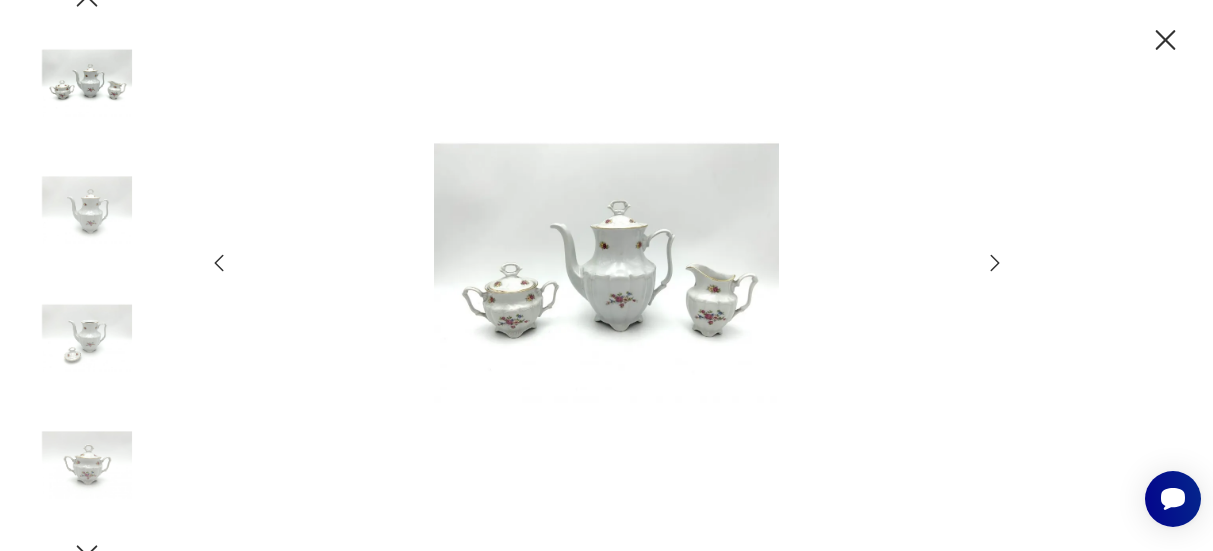 click at bounding box center [607, 273] 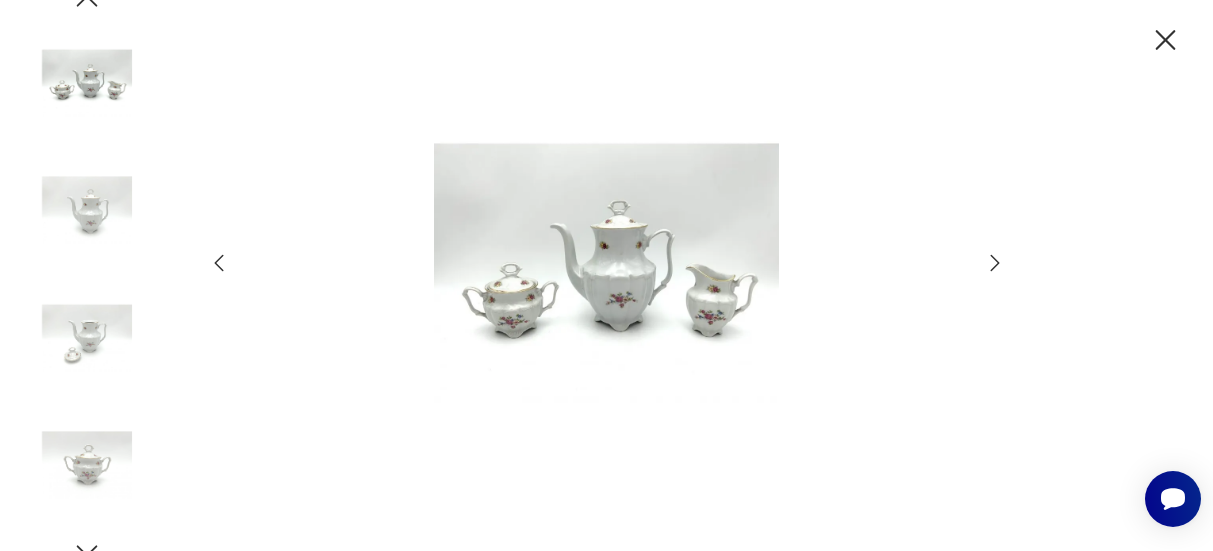 click 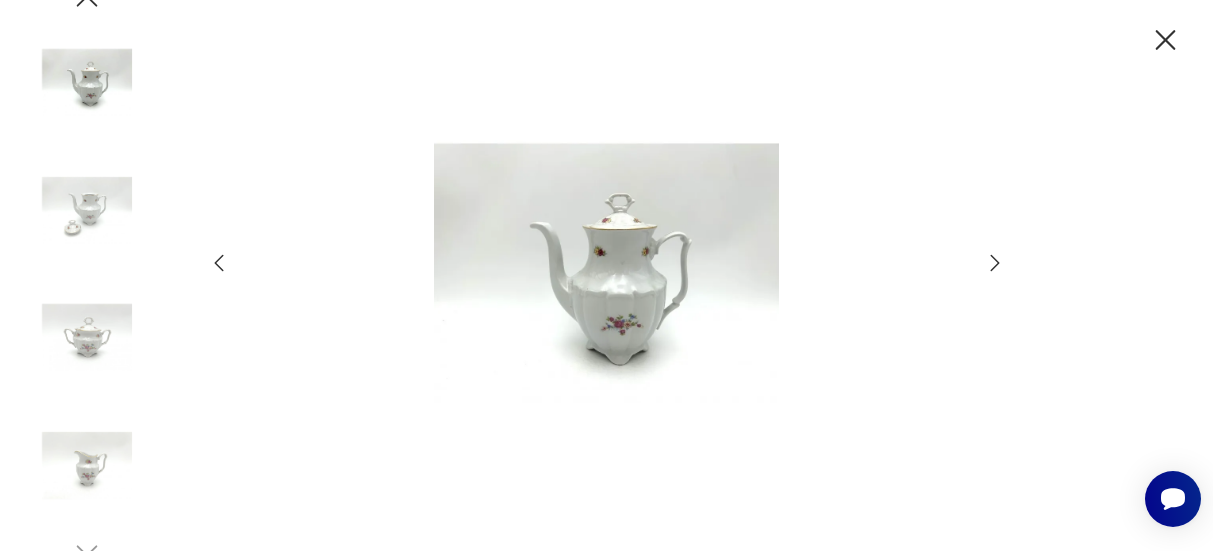 click 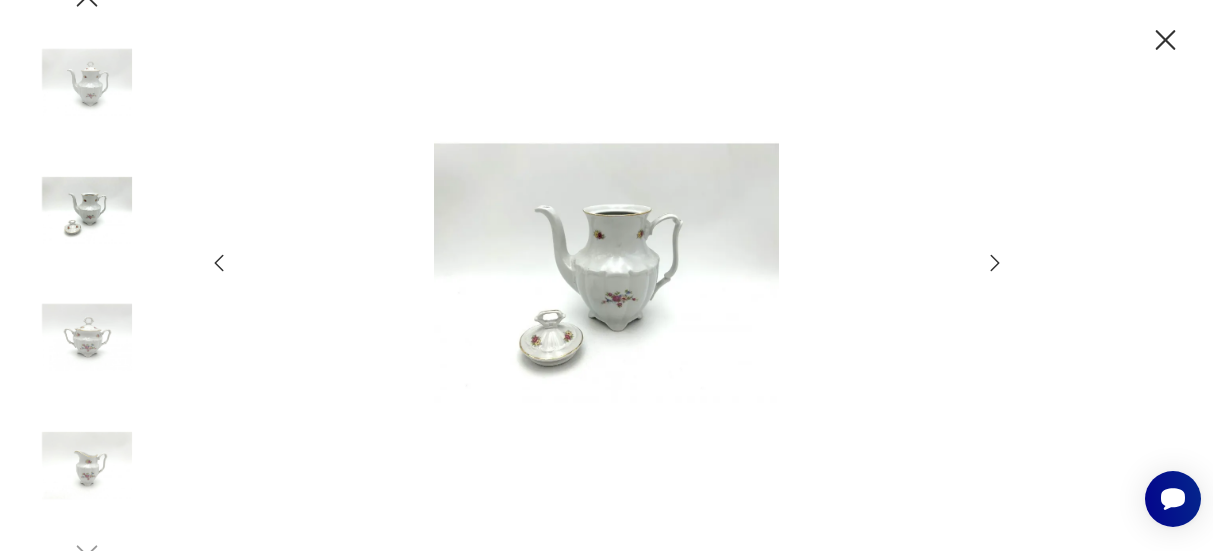 click 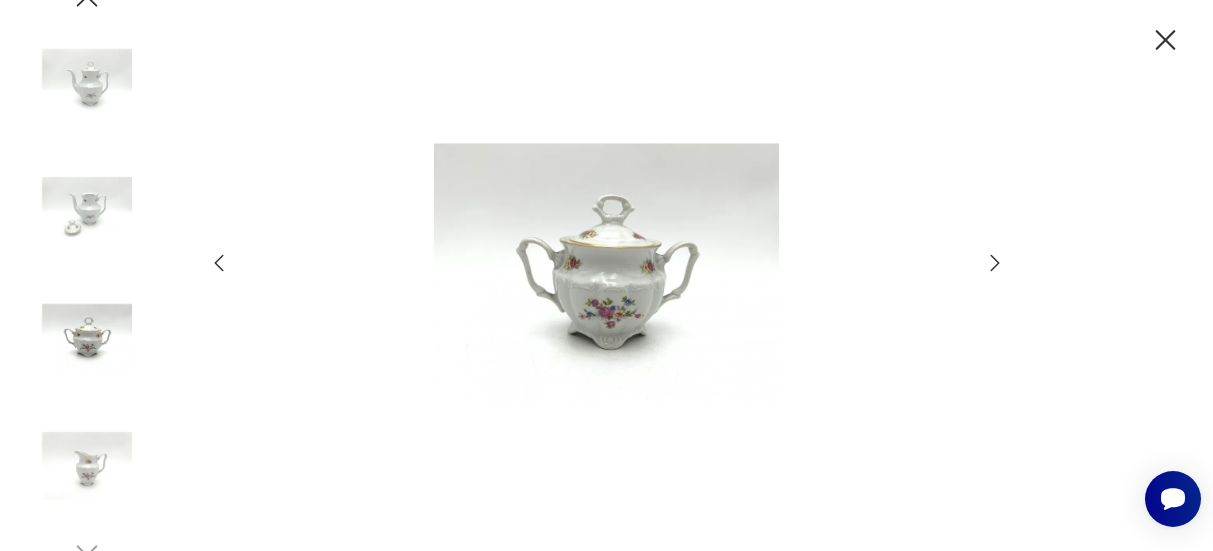 click 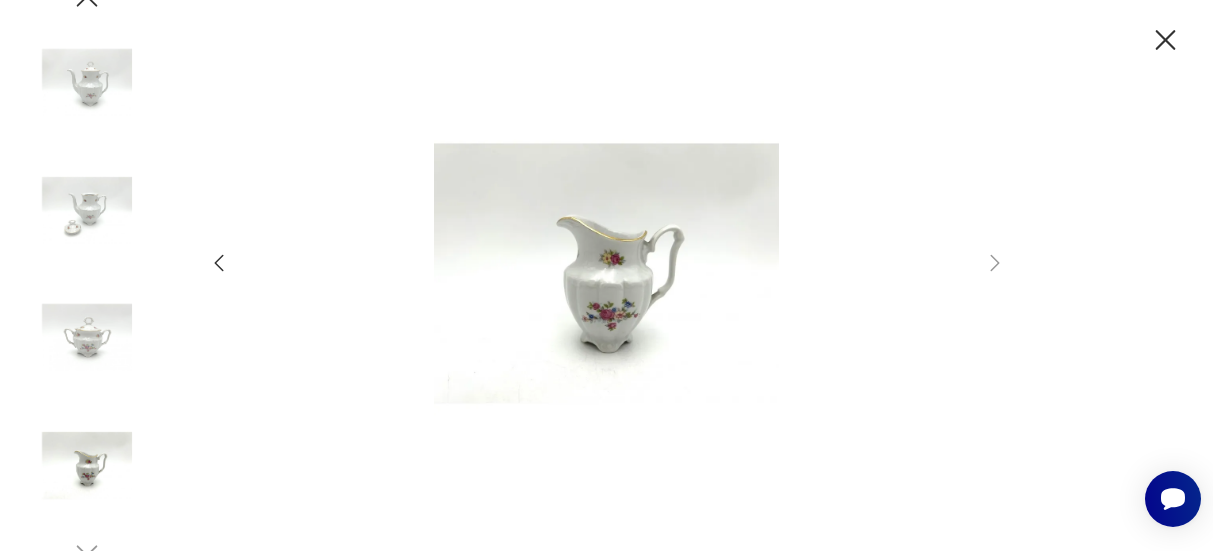 click 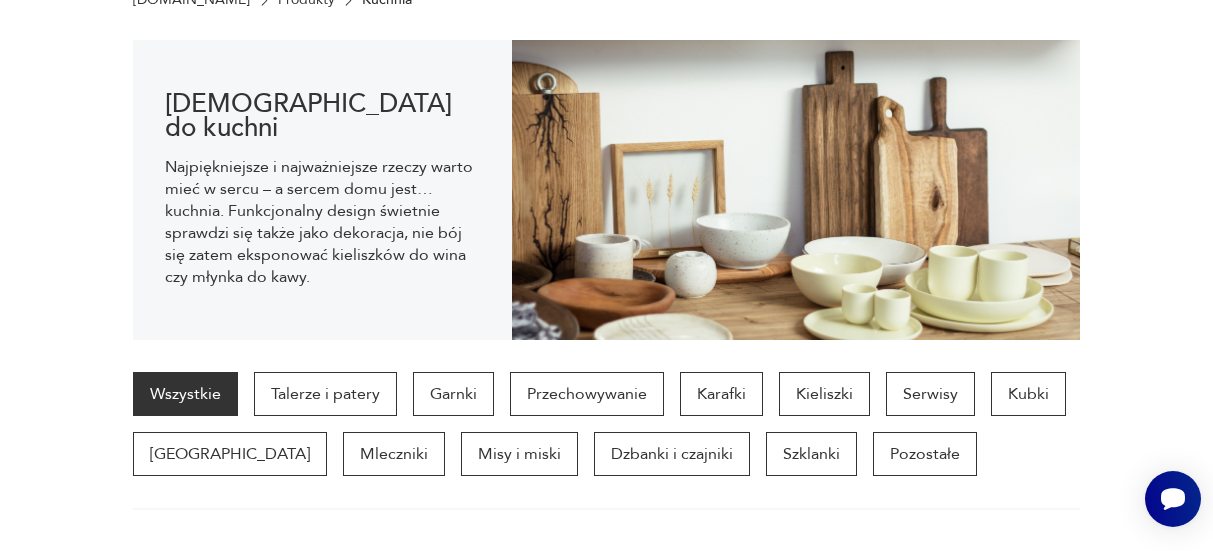 scroll, scrollTop: 1588, scrollLeft: 0, axis: vertical 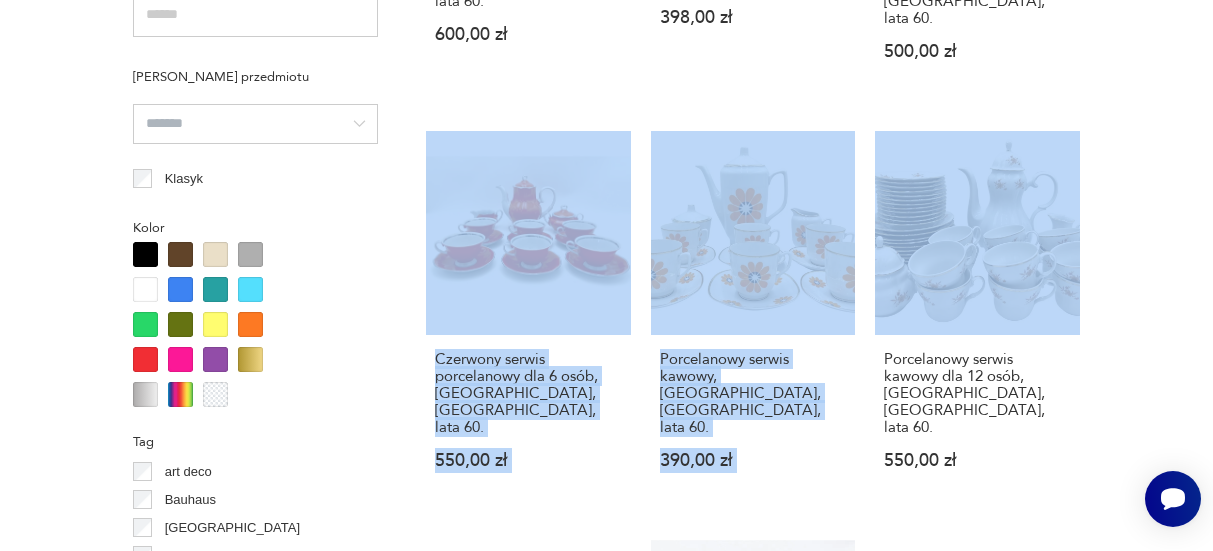 drag, startPoint x: 1210, startPoint y: 41, endPoint x: 1189, endPoint y: 186, distance: 146.5128 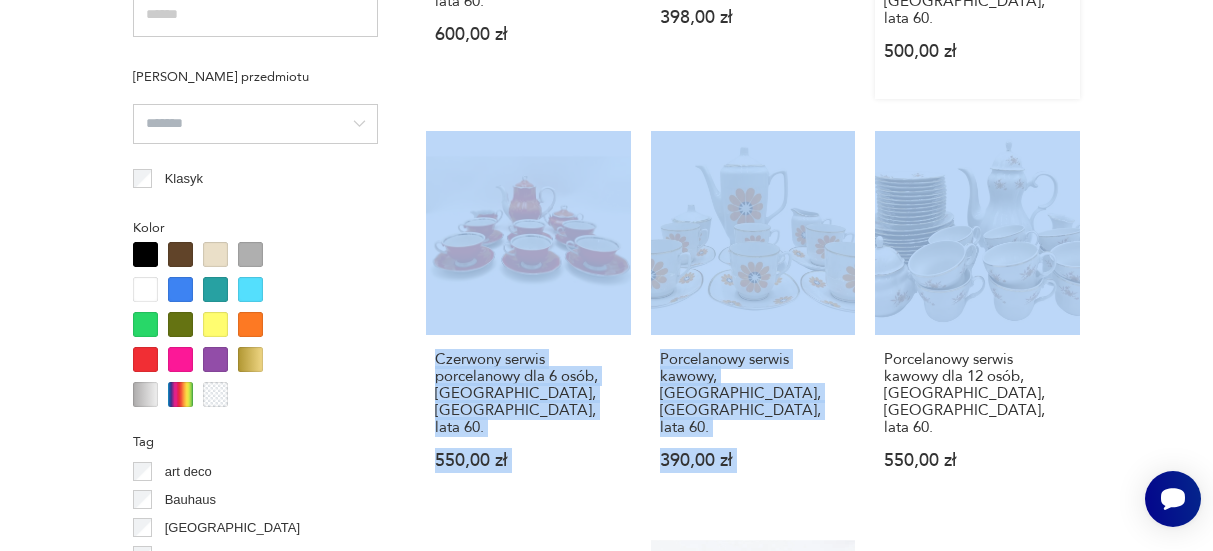 click on "Pomarańczowy serwis kawowy vintage dla 11 osób, [GEOGRAPHIC_DATA], [GEOGRAPHIC_DATA], lata 60. 500,00 zł" at bounding box center (977, 4) 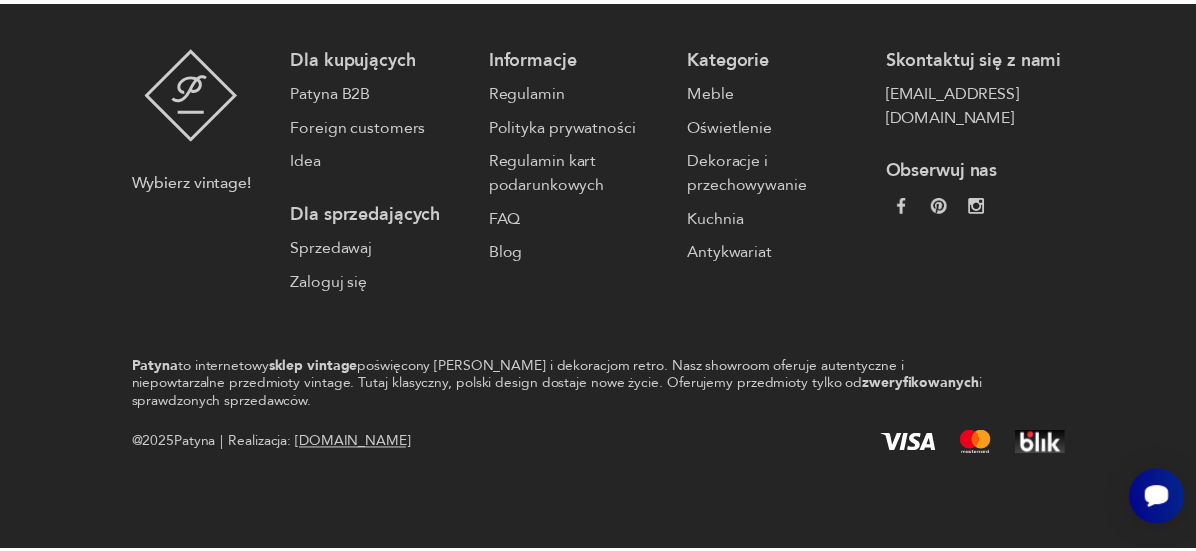scroll, scrollTop: 0, scrollLeft: 0, axis: both 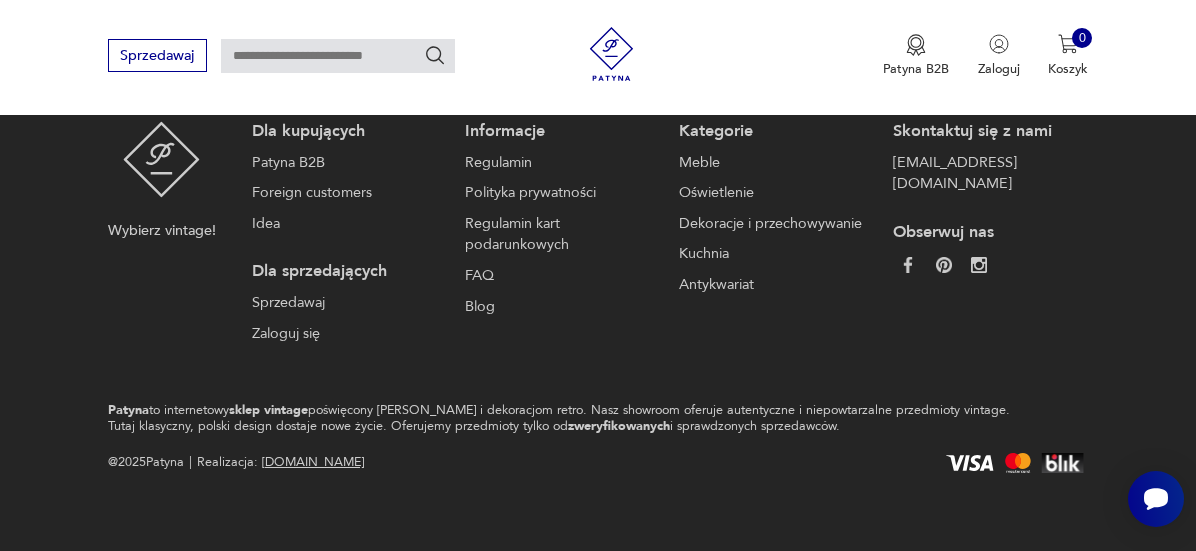 click at bounding box center [1031, -59] 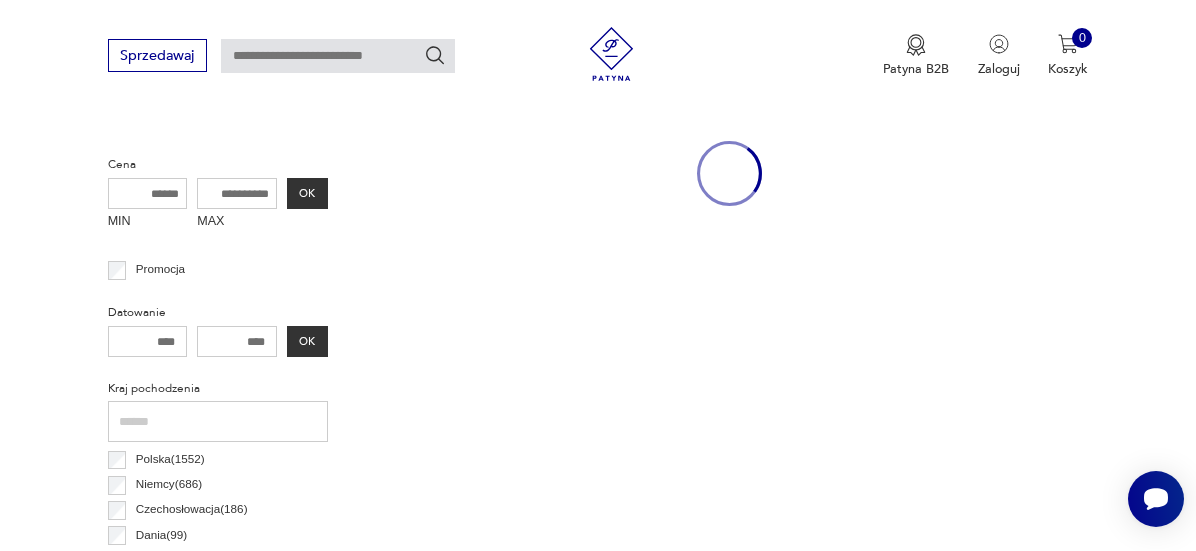 scroll, scrollTop: 531, scrollLeft: 0, axis: vertical 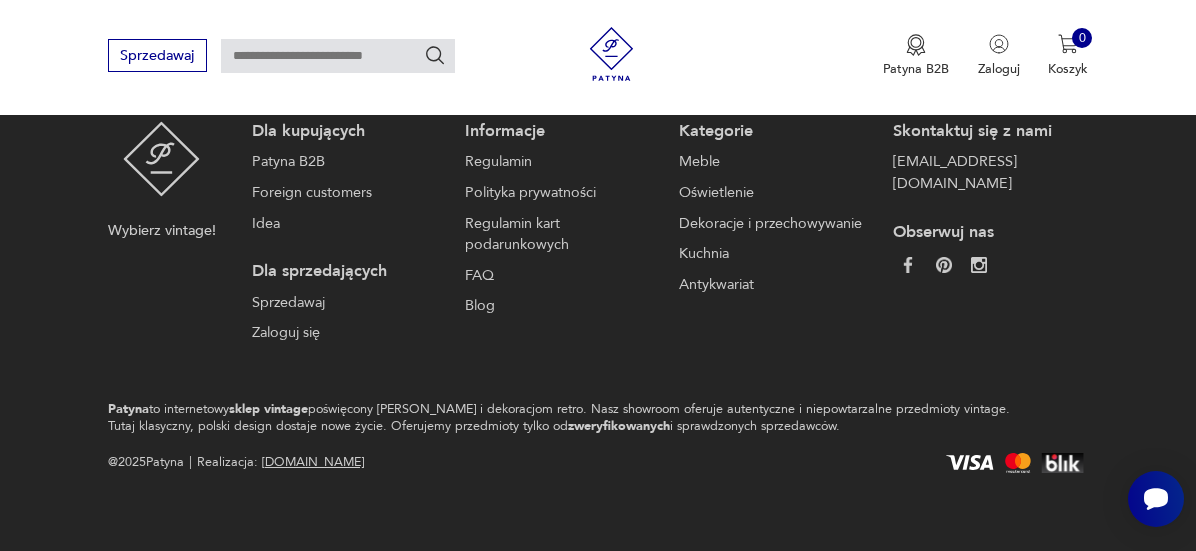 drag, startPoint x: 1211, startPoint y: 154, endPoint x: 42, endPoint y: 0, distance: 1179.1001 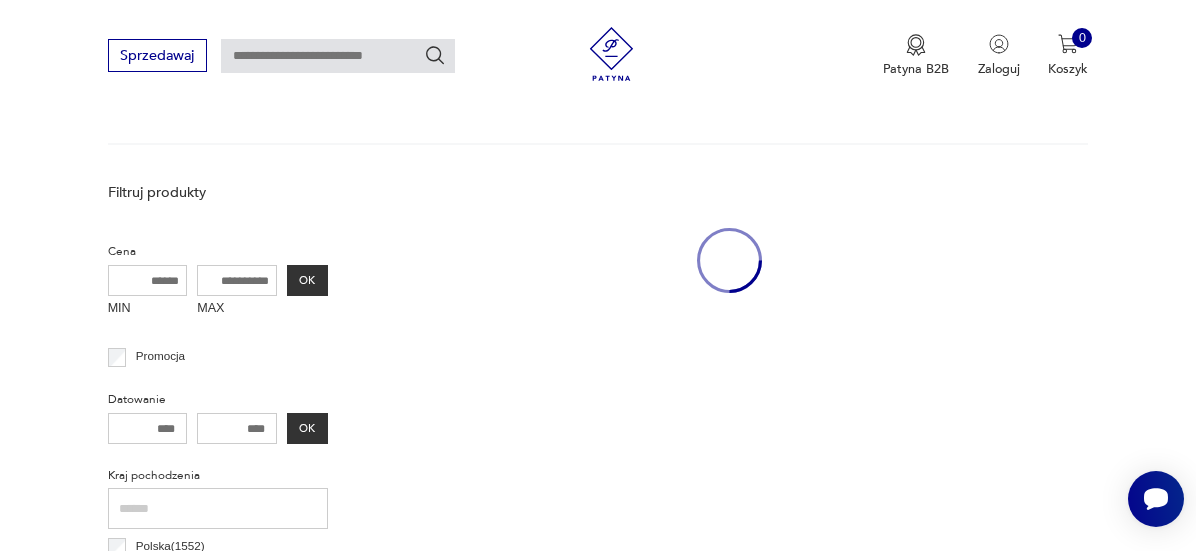 scroll, scrollTop: 531, scrollLeft: 0, axis: vertical 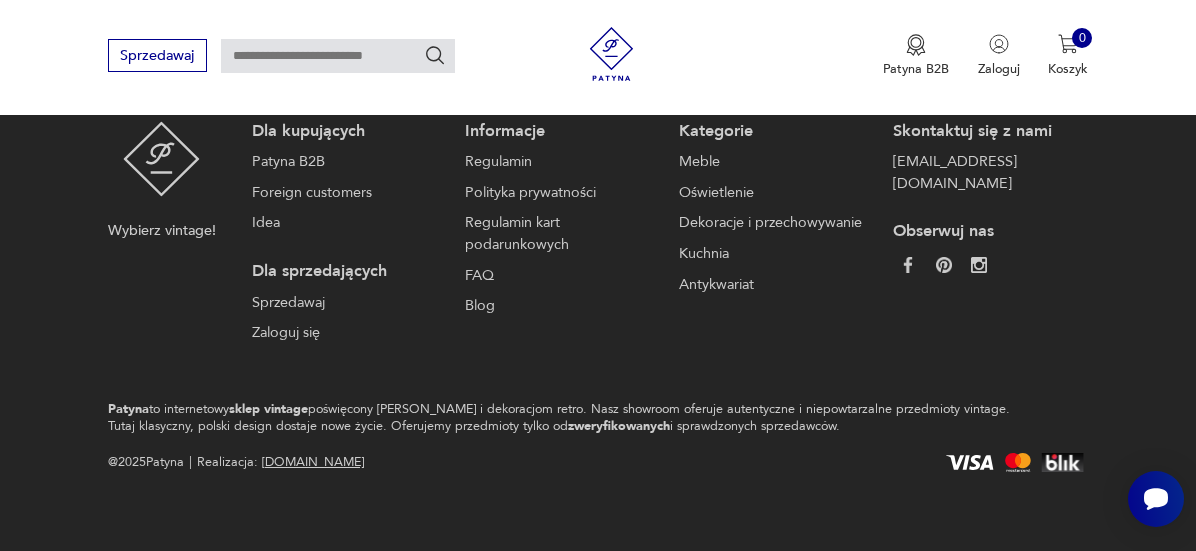 click 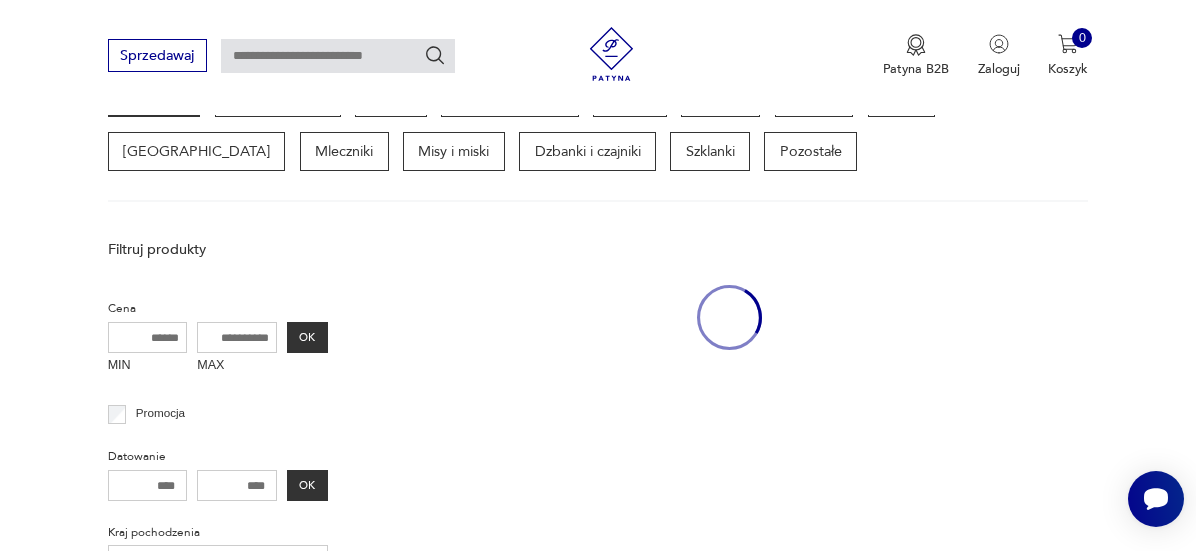 scroll, scrollTop: 531, scrollLeft: 0, axis: vertical 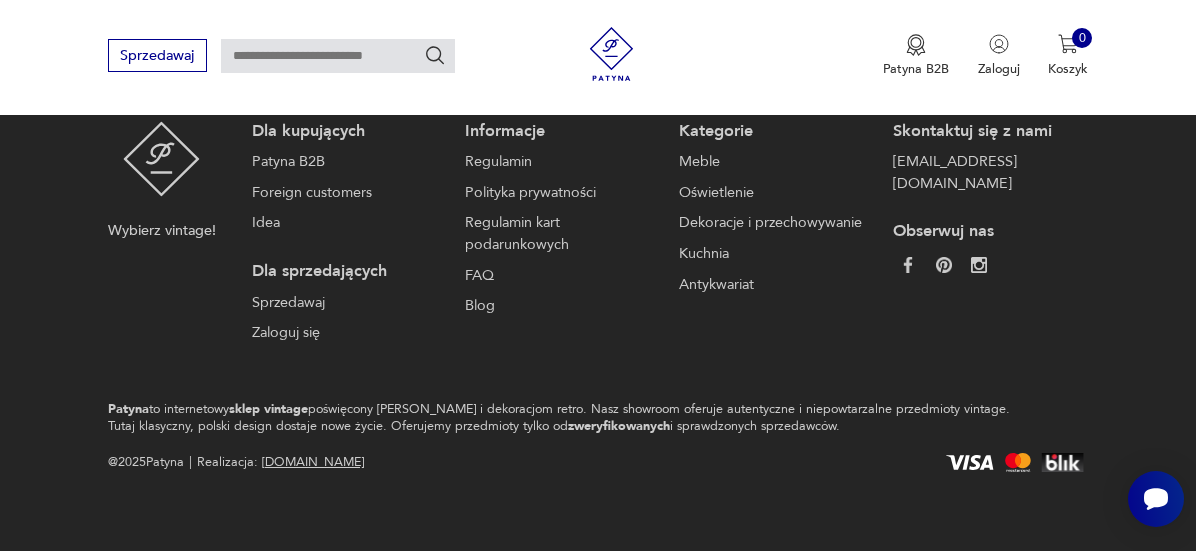click 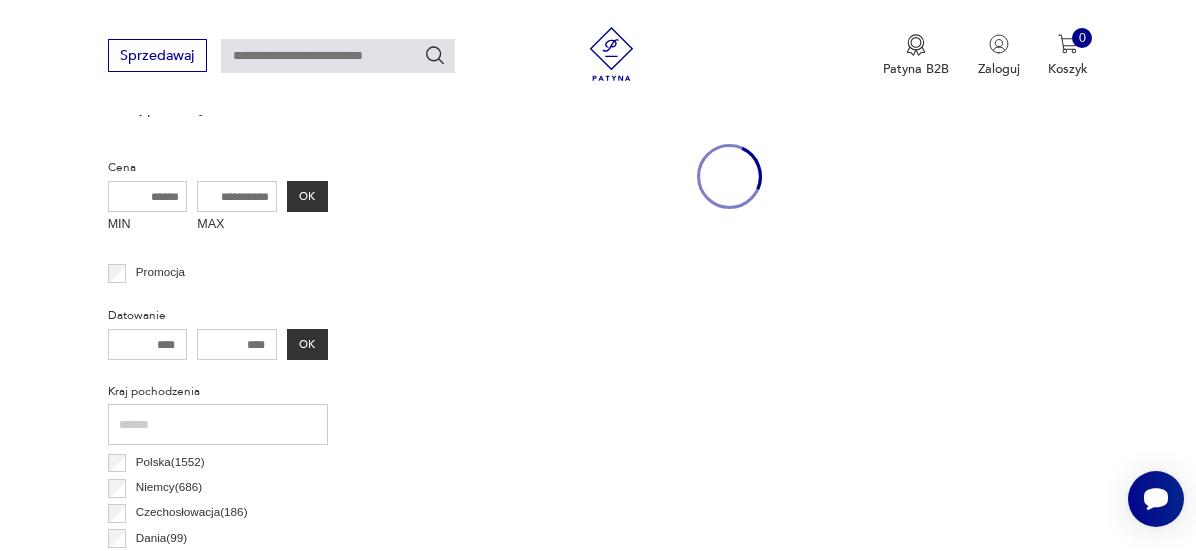 scroll, scrollTop: 531, scrollLeft: 0, axis: vertical 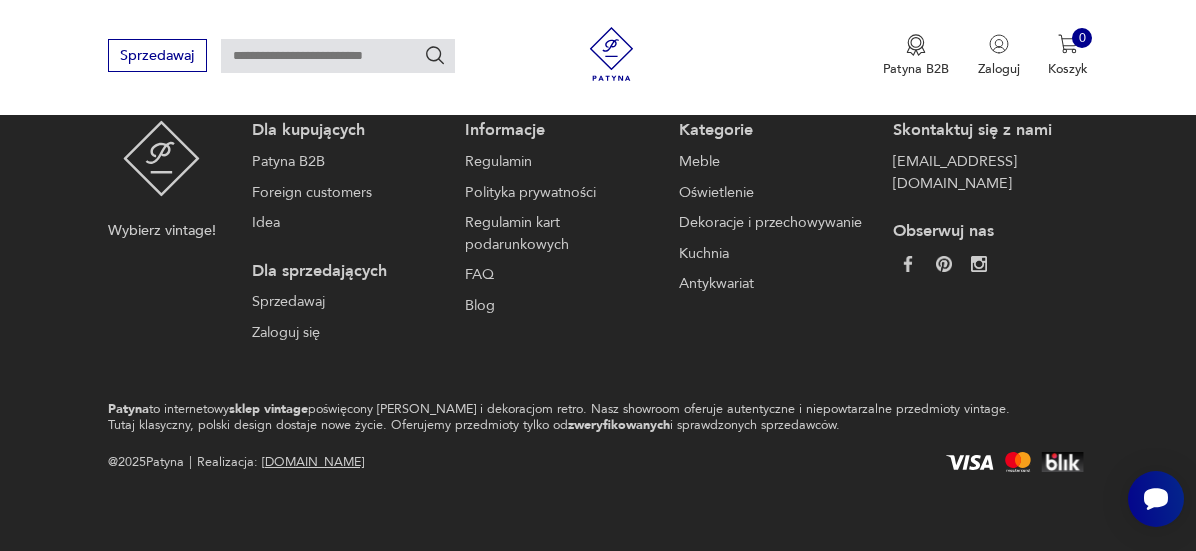 click 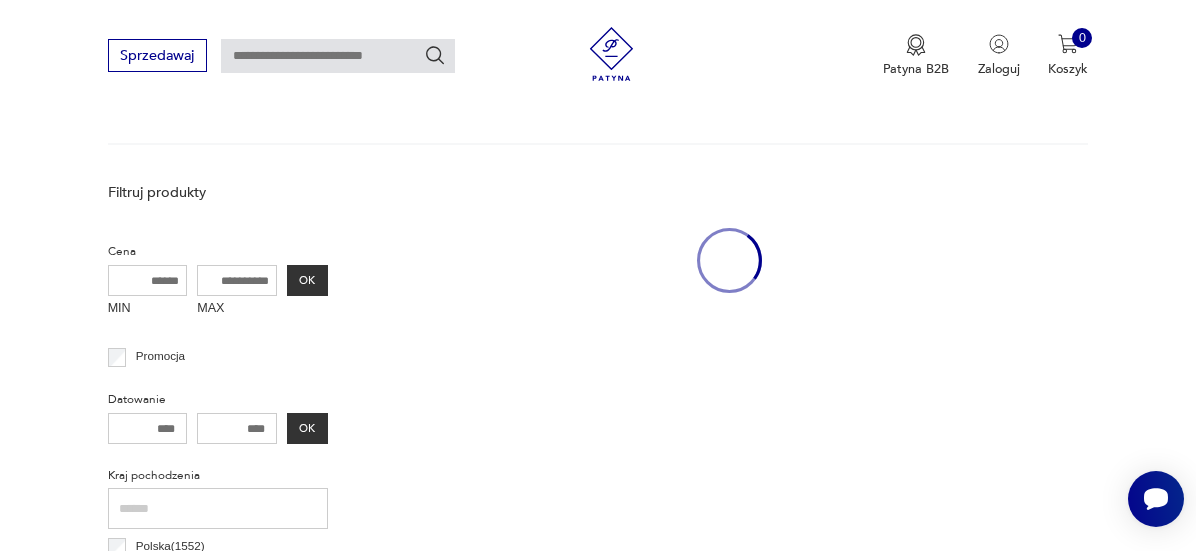 scroll, scrollTop: 531, scrollLeft: 0, axis: vertical 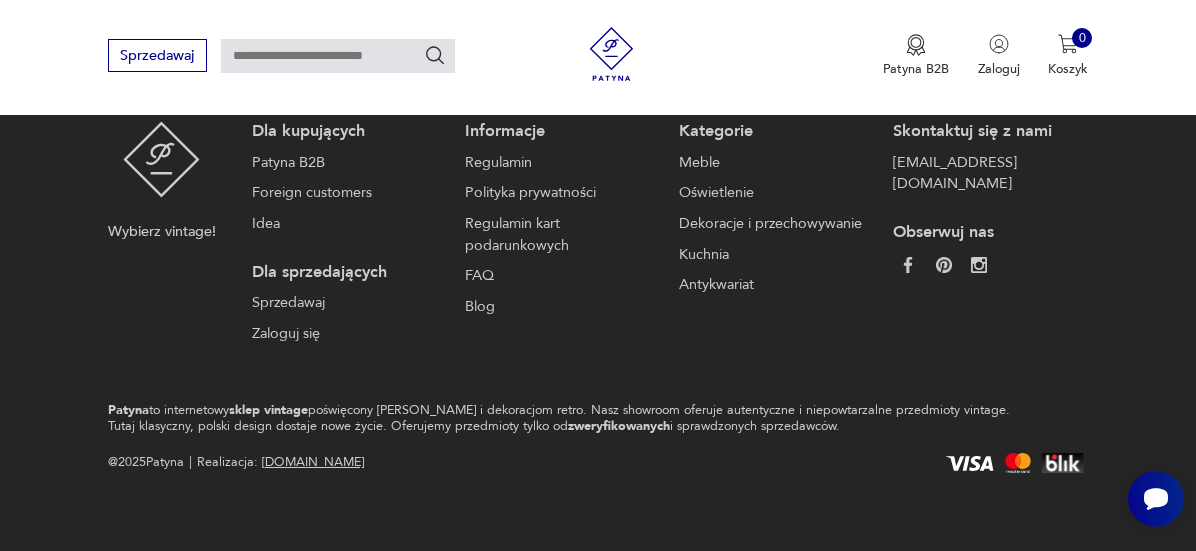 click 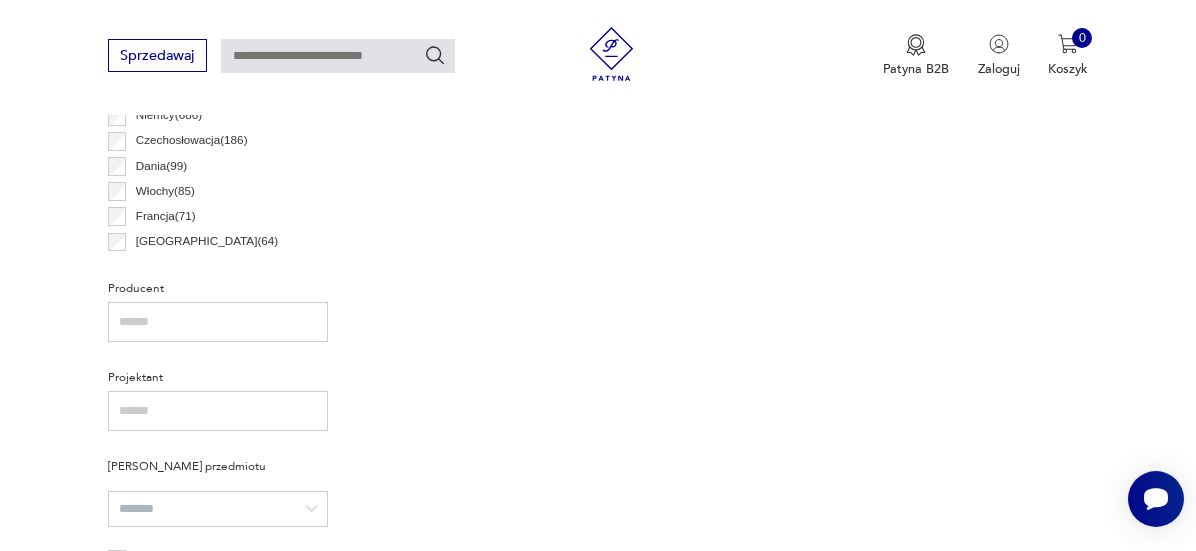 scroll, scrollTop: 531, scrollLeft: 0, axis: vertical 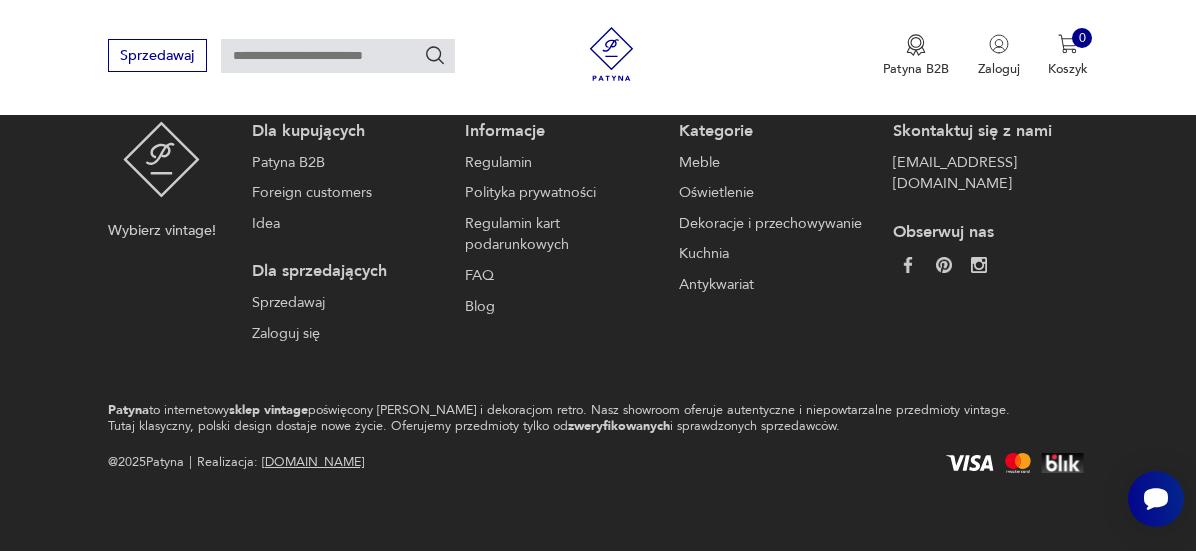 click 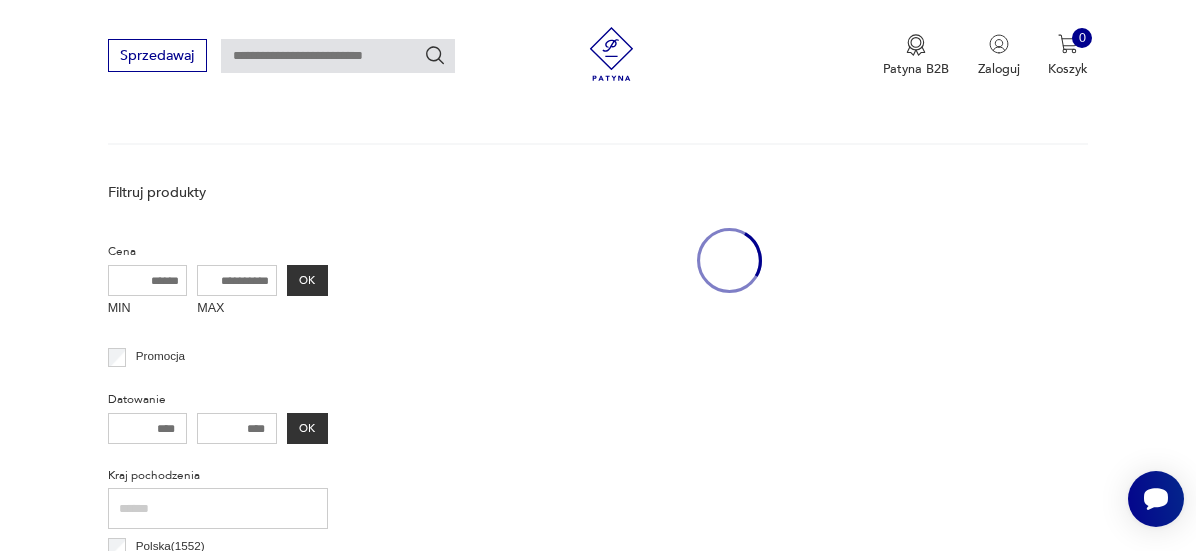 scroll, scrollTop: 531, scrollLeft: 0, axis: vertical 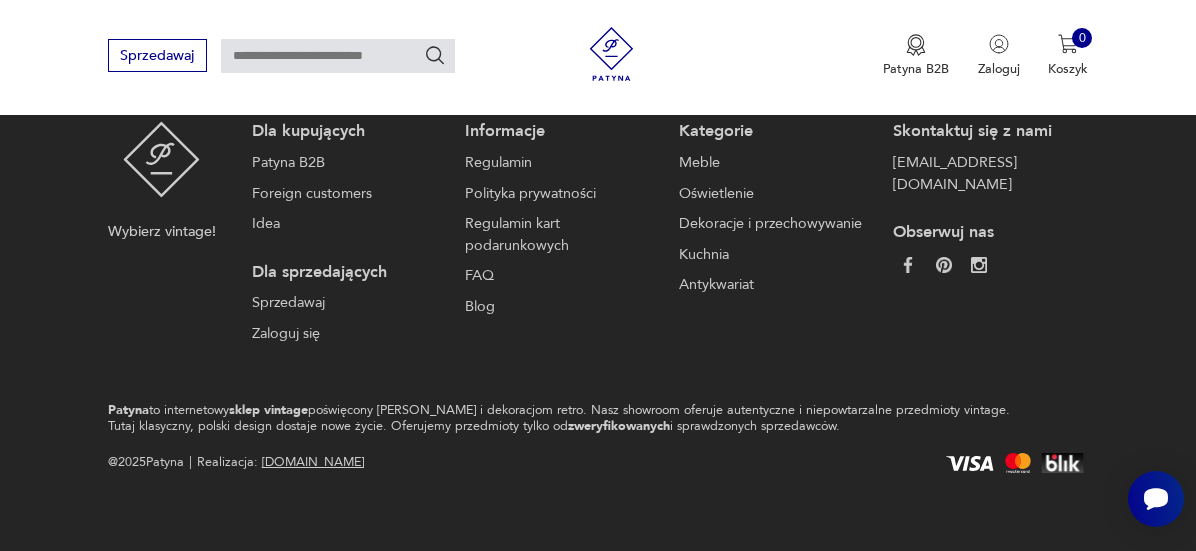 click 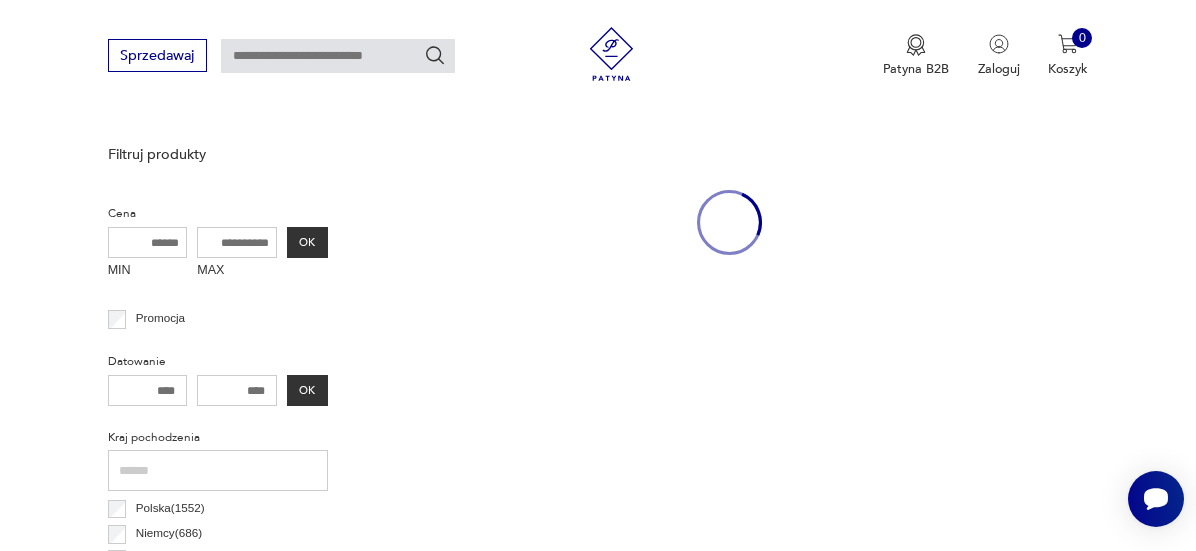 scroll, scrollTop: 531, scrollLeft: 0, axis: vertical 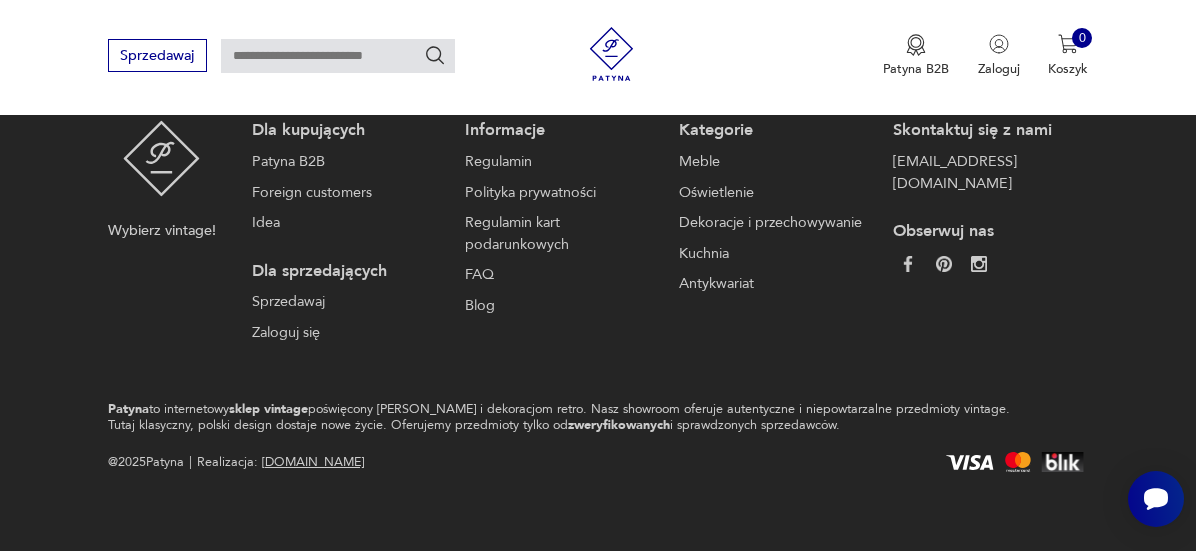 click 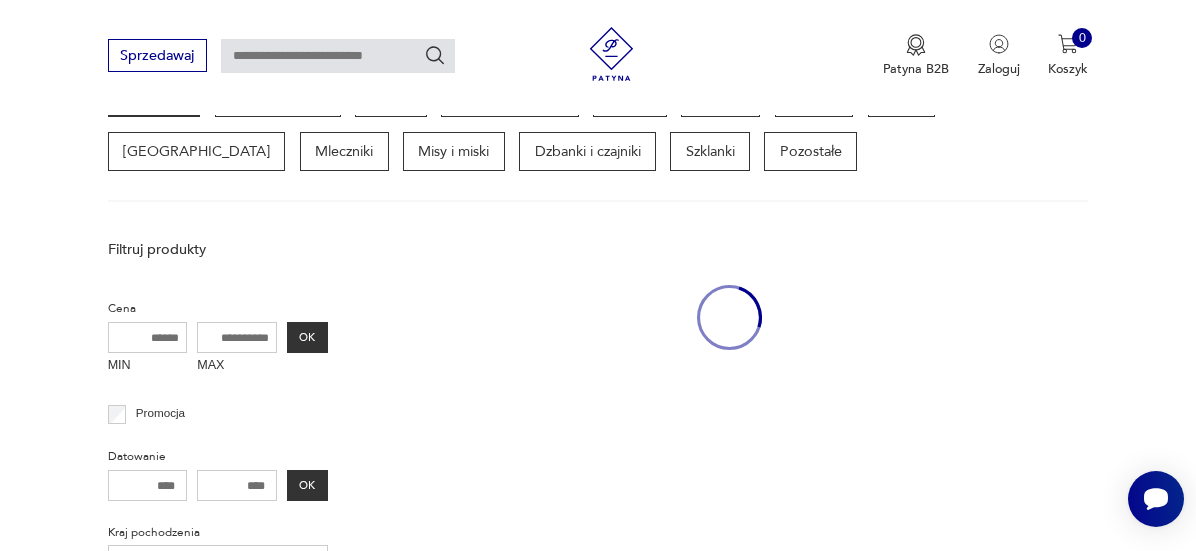 scroll, scrollTop: 531, scrollLeft: 0, axis: vertical 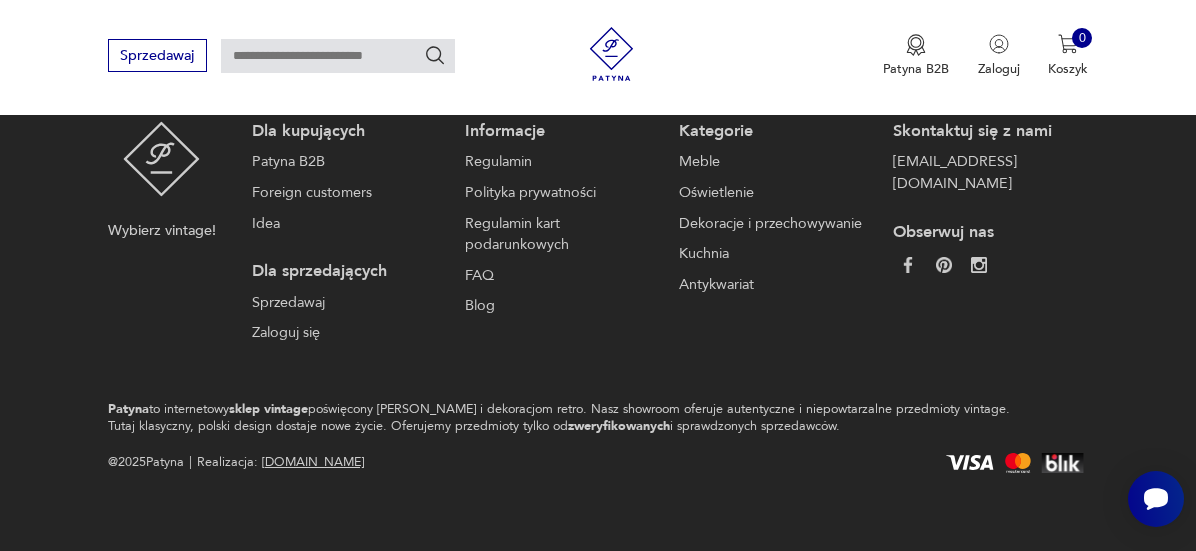 click 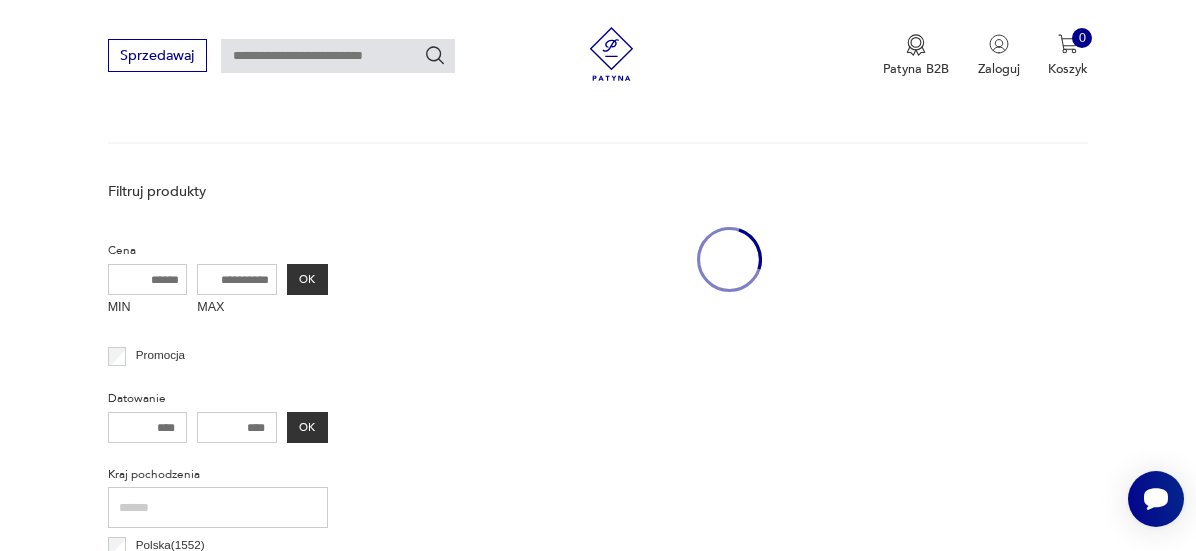 scroll, scrollTop: 531, scrollLeft: 0, axis: vertical 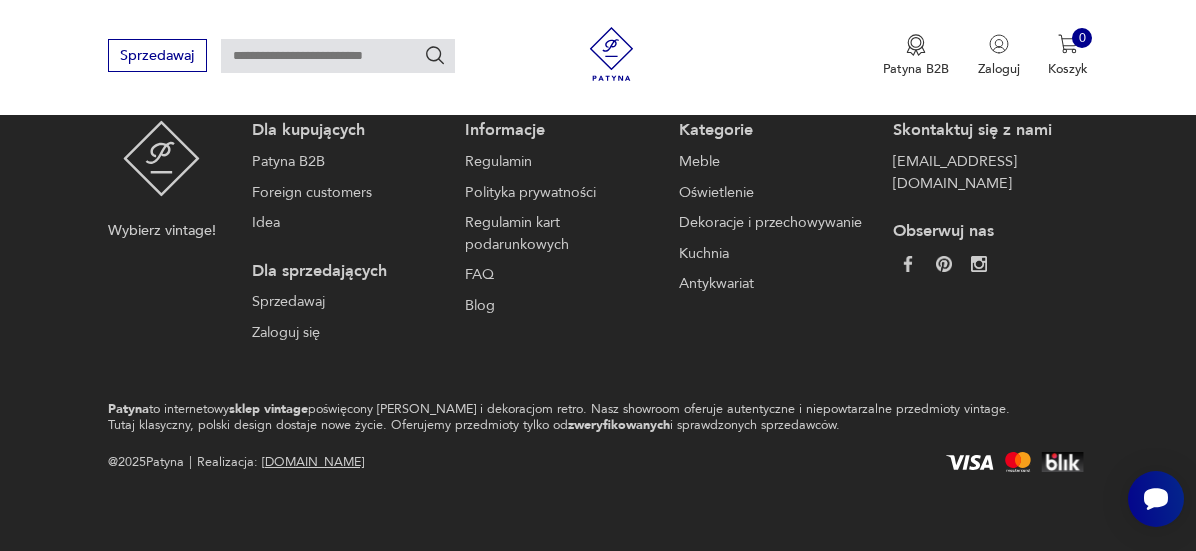 click 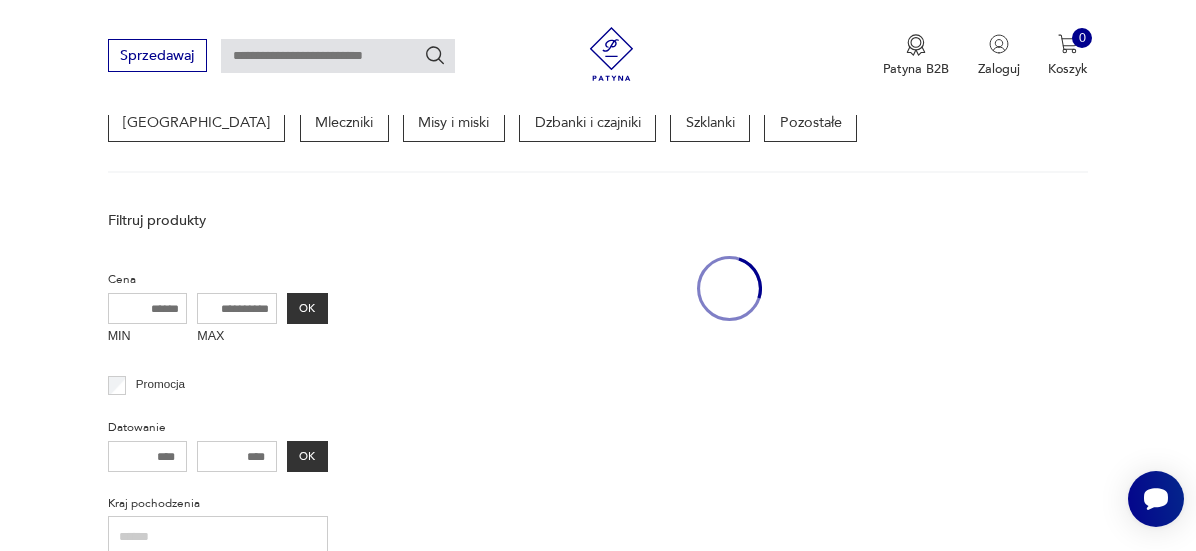scroll, scrollTop: 531, scrollLeft: 0, axis: vertical 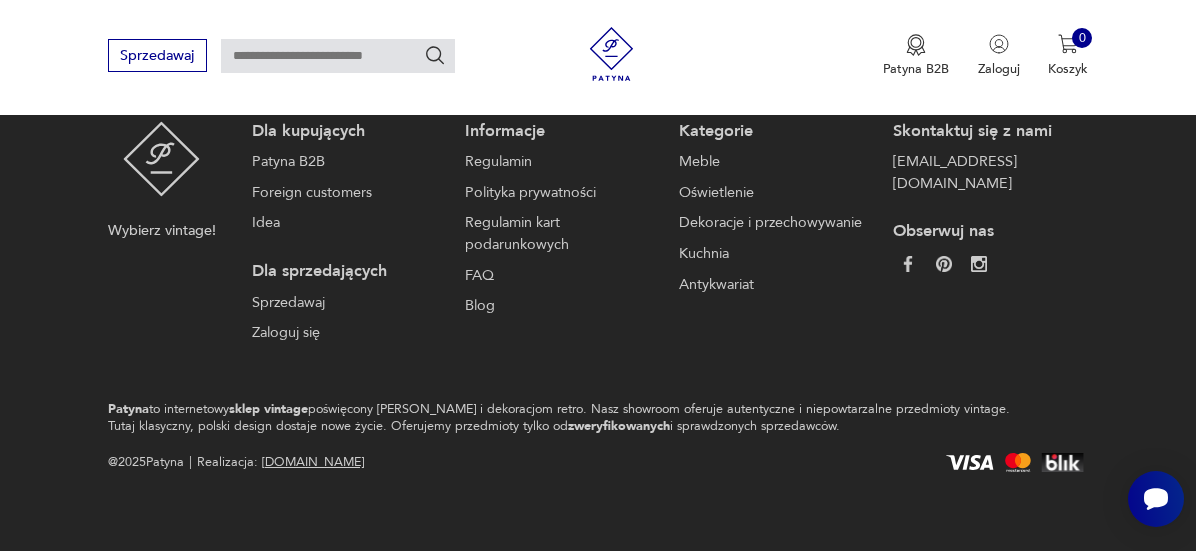 click 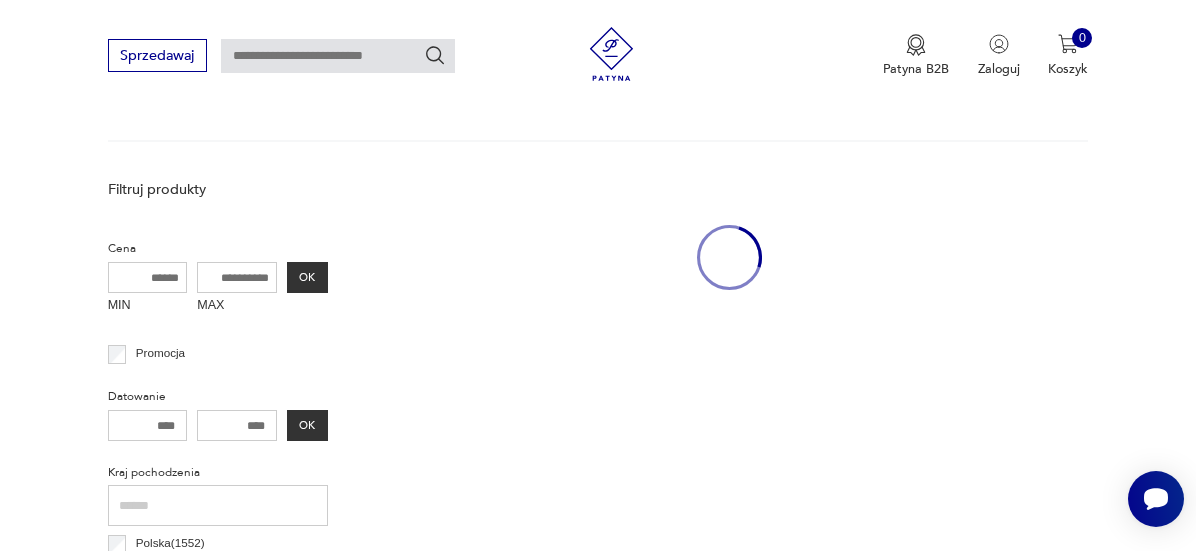 scroll, scrollTop: 531, scrollLeft: 0, axis: vertical 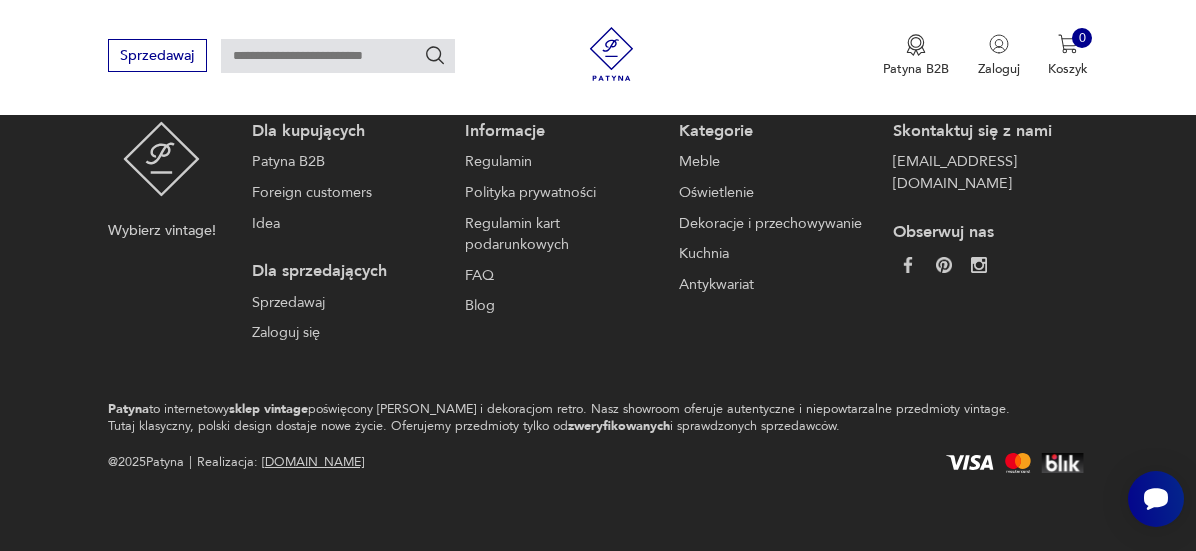 click 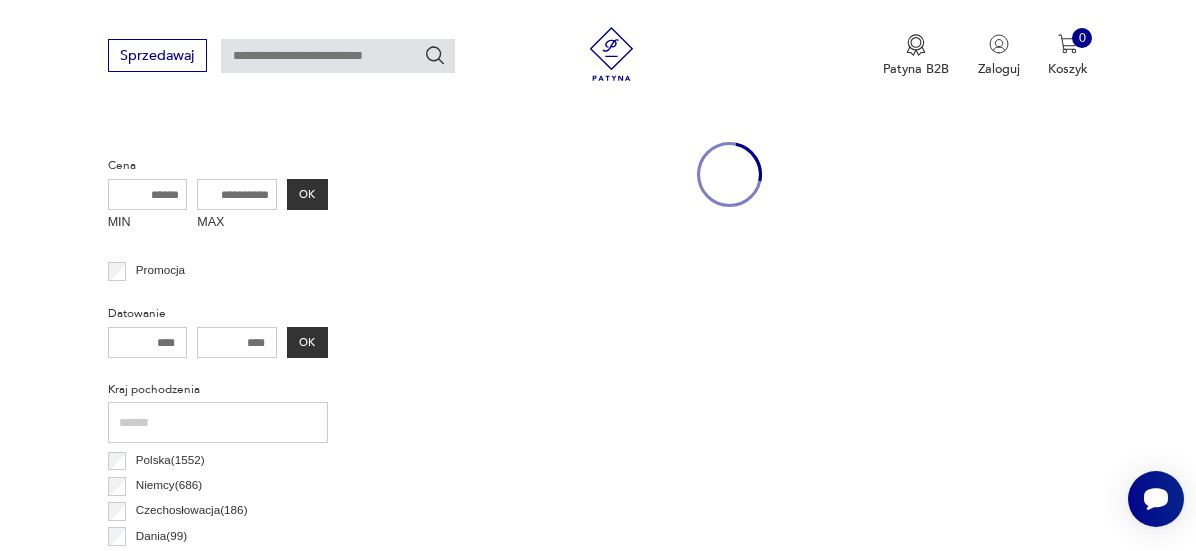 scroll, scrollTop: 531, scrollLeft: 0, axis: vertical 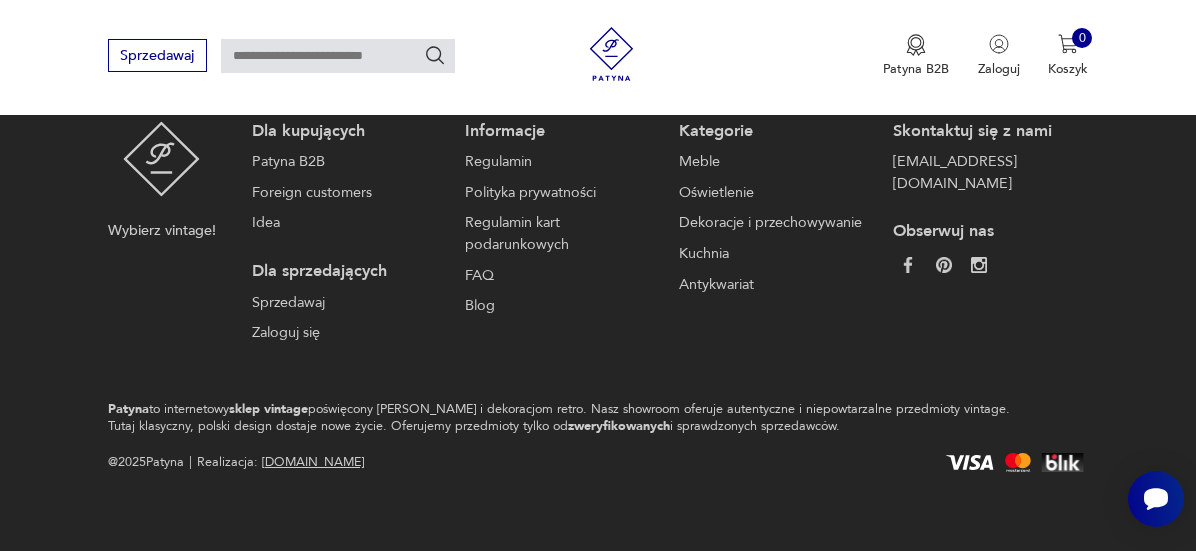 click 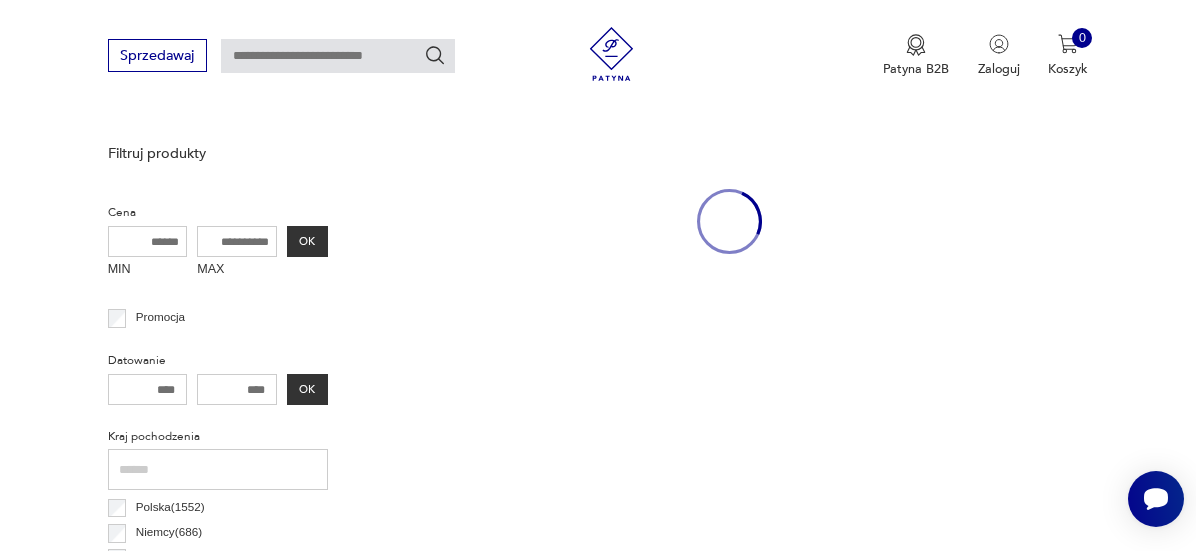 scroll, scrollTop: 531, scrollLeft: 0, axis: vertical 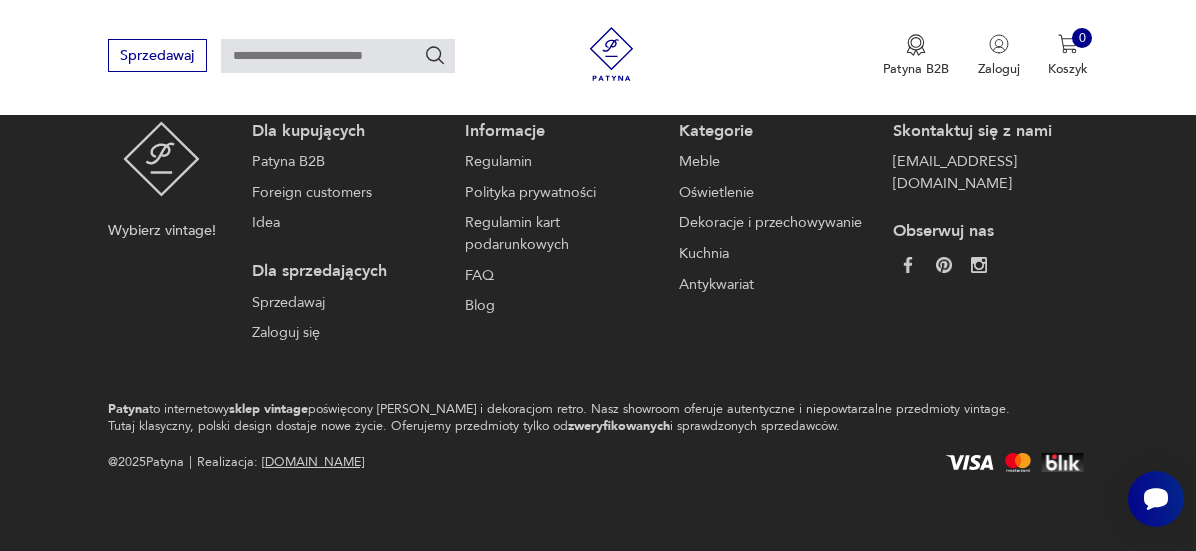 click 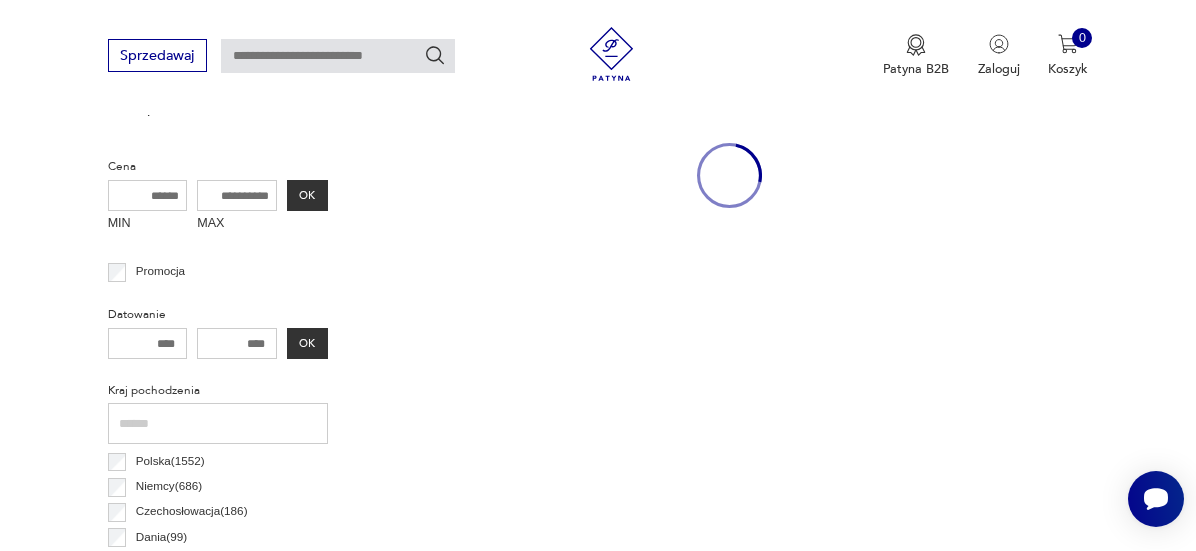 scroll, scrollTop: 531, scrollLeft: 0, axis: vertical 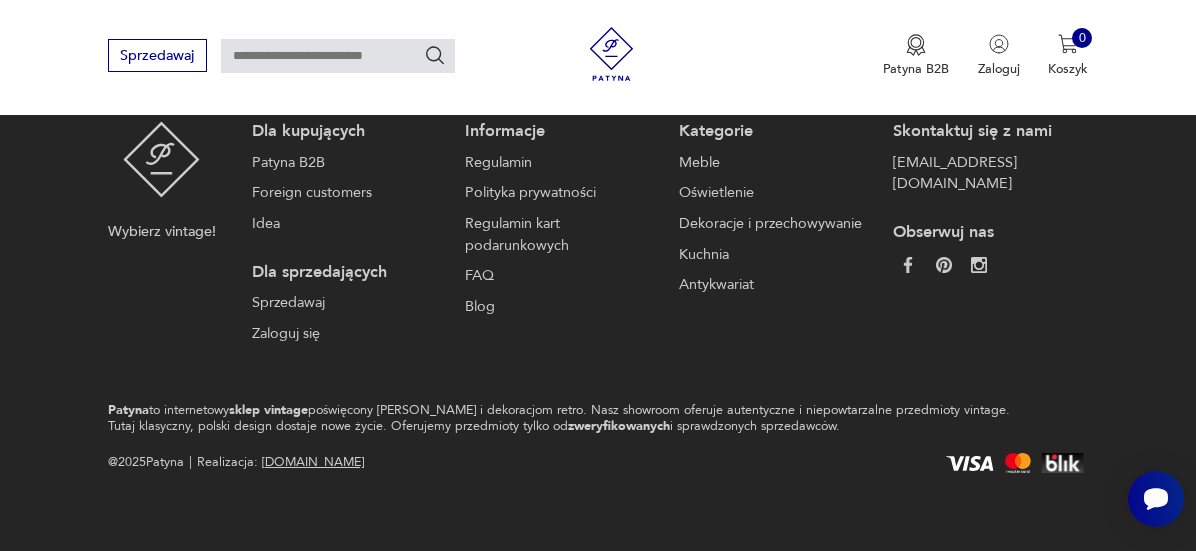 drag, startPoint x: 1194, startPoint y: 385, endPoint x: 1188, endPoint y: 438, distance: 53.338543 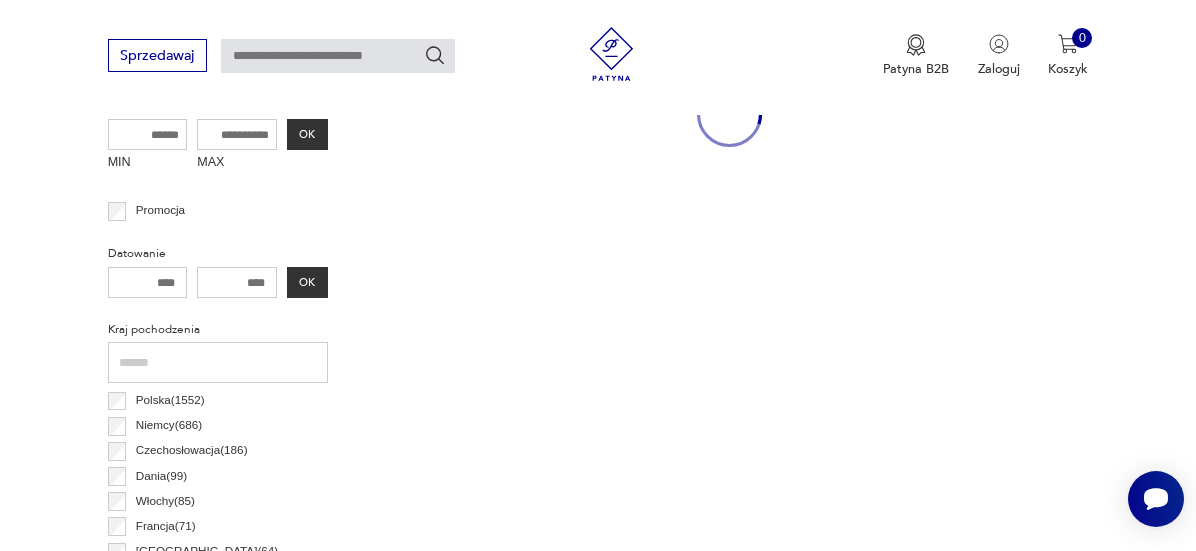 scroll, scrollTop: 531, scrollLeft: 0, axis: vertical 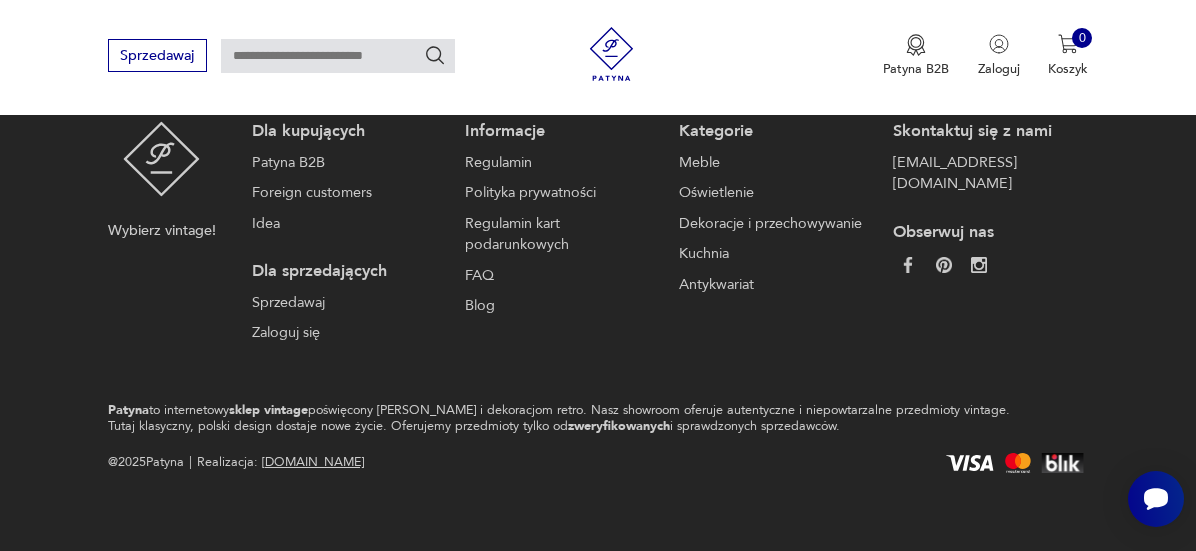 click 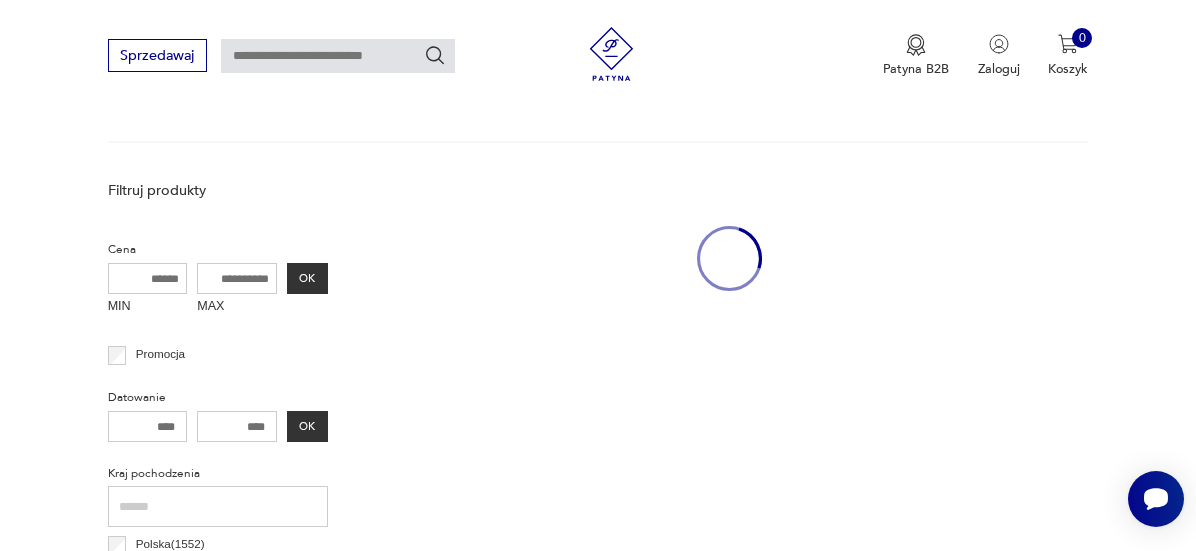 scroll, scrollTop: 531, scrollLeft: 0, axis: vertical 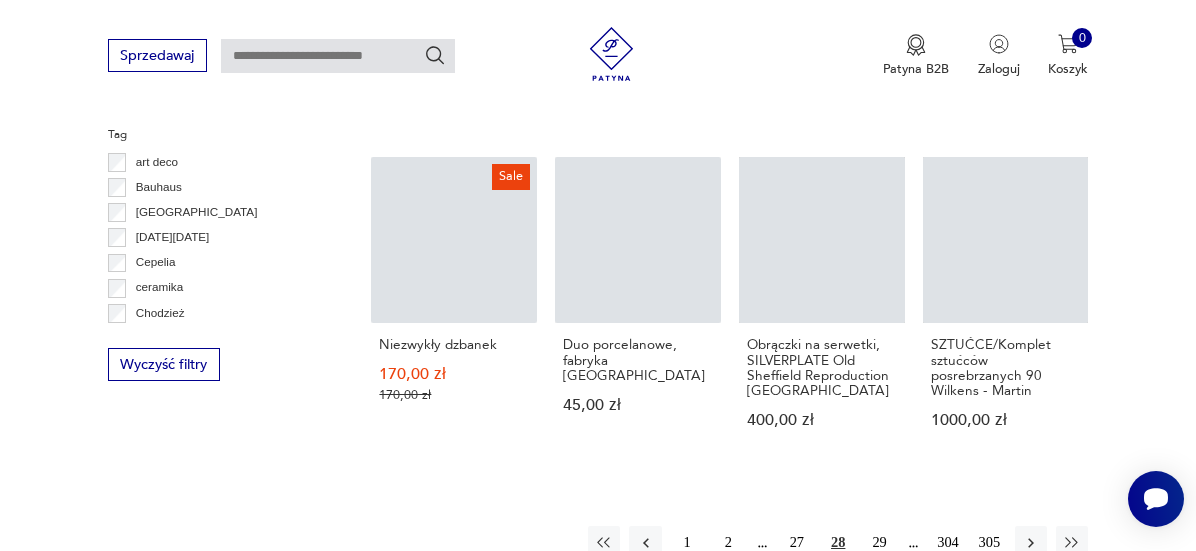 drag, startPoint x: 1161, startPoint y: 294, endPoint x: 1165, endPoint y: 278, distance: 16.492422 